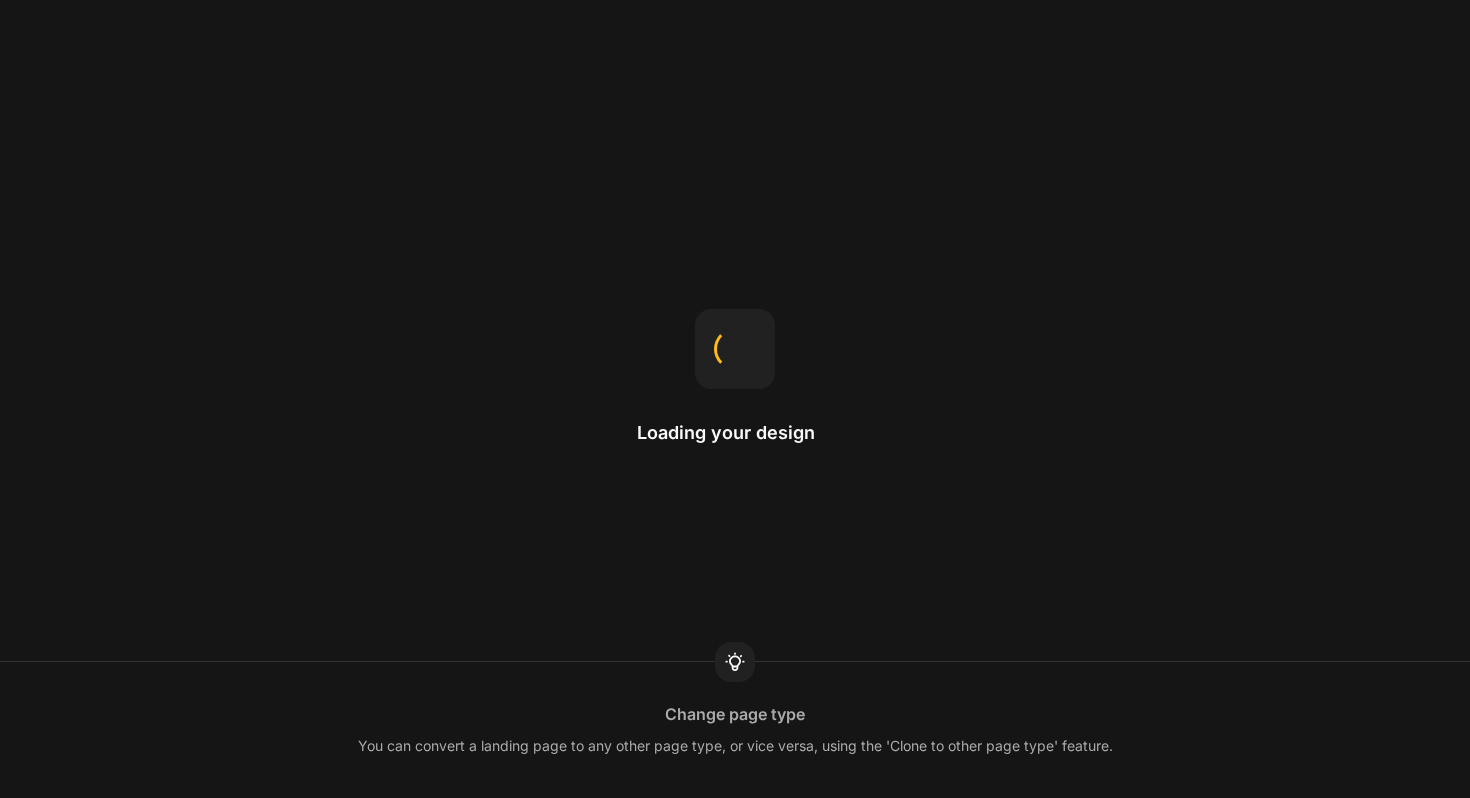 scroll, scrollTop: 0, scrollLeft: 0, axis: both 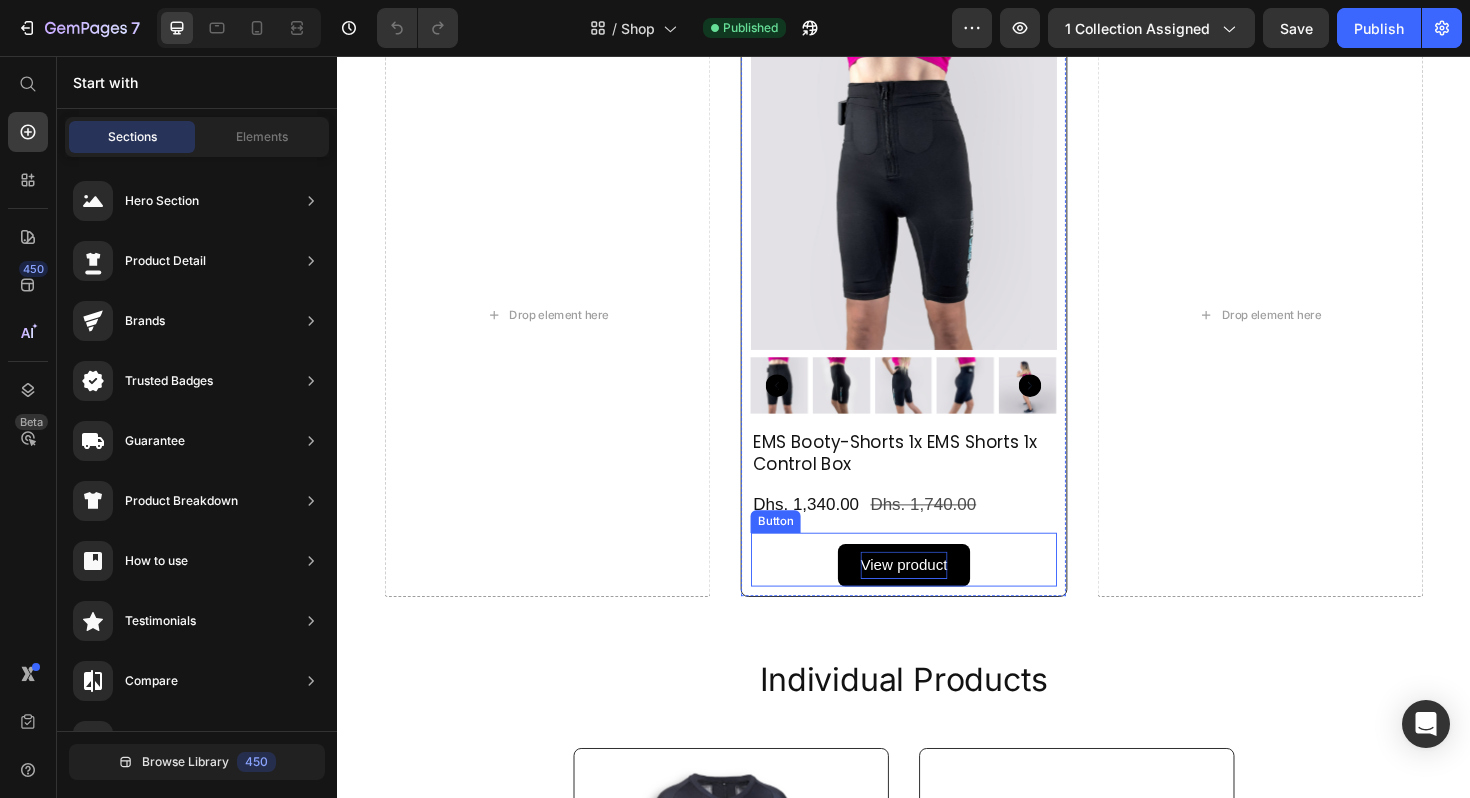 click on "View product" at bounding box center [937, 595] 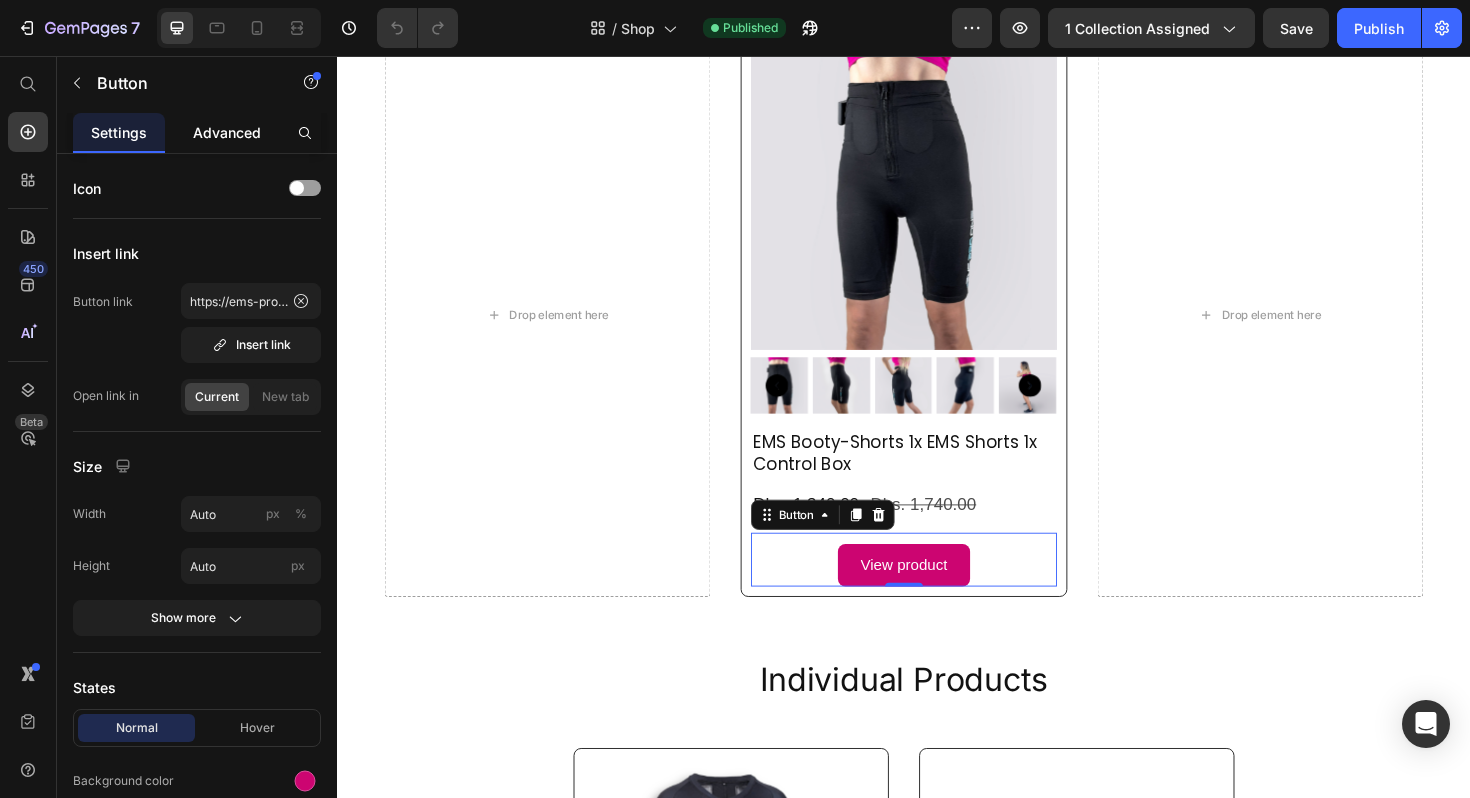 click on "Advanced" 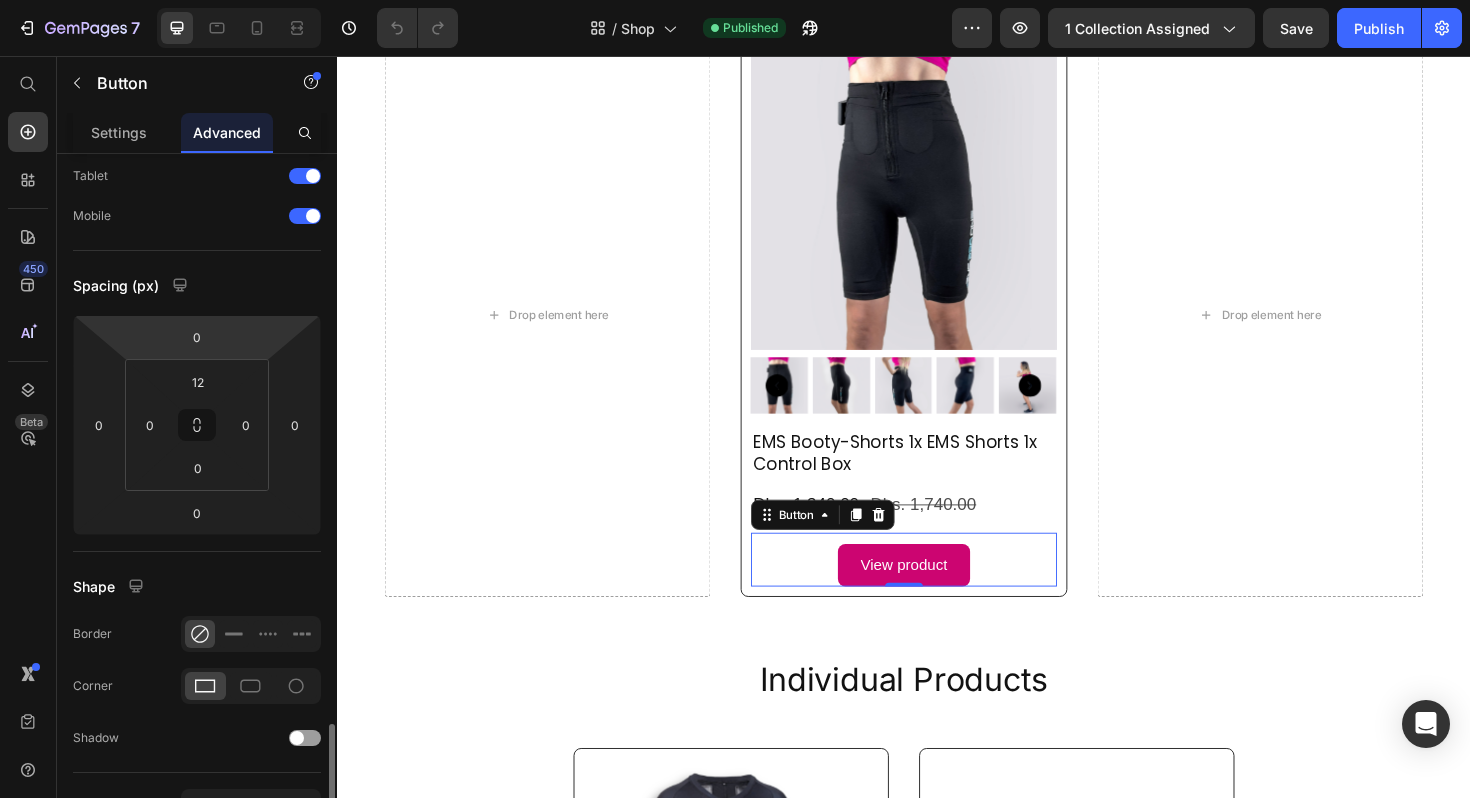 scroll, scrollTop: 568, scrollLeft: 0, axis: vertical 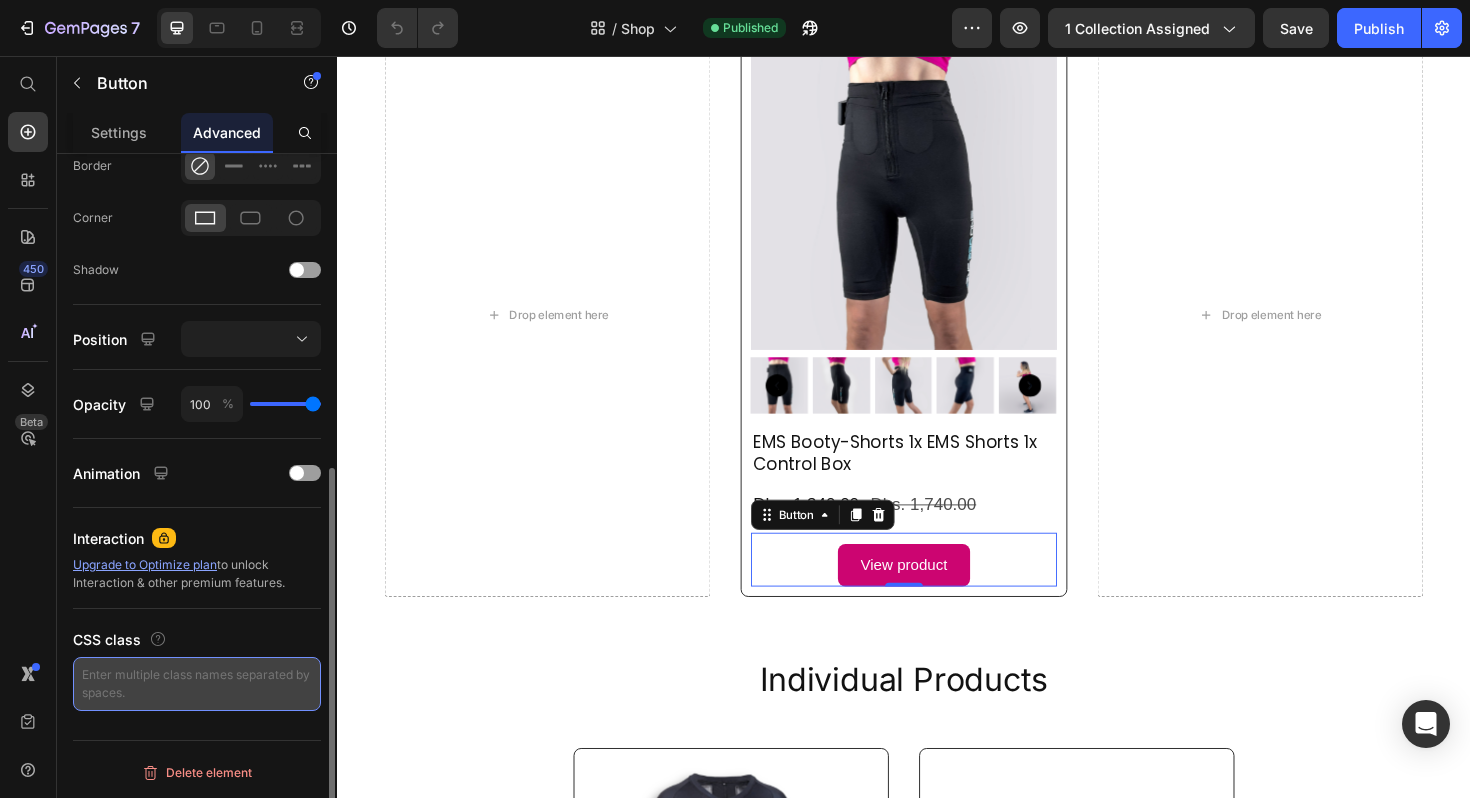 click at bounding box center [197, 684] 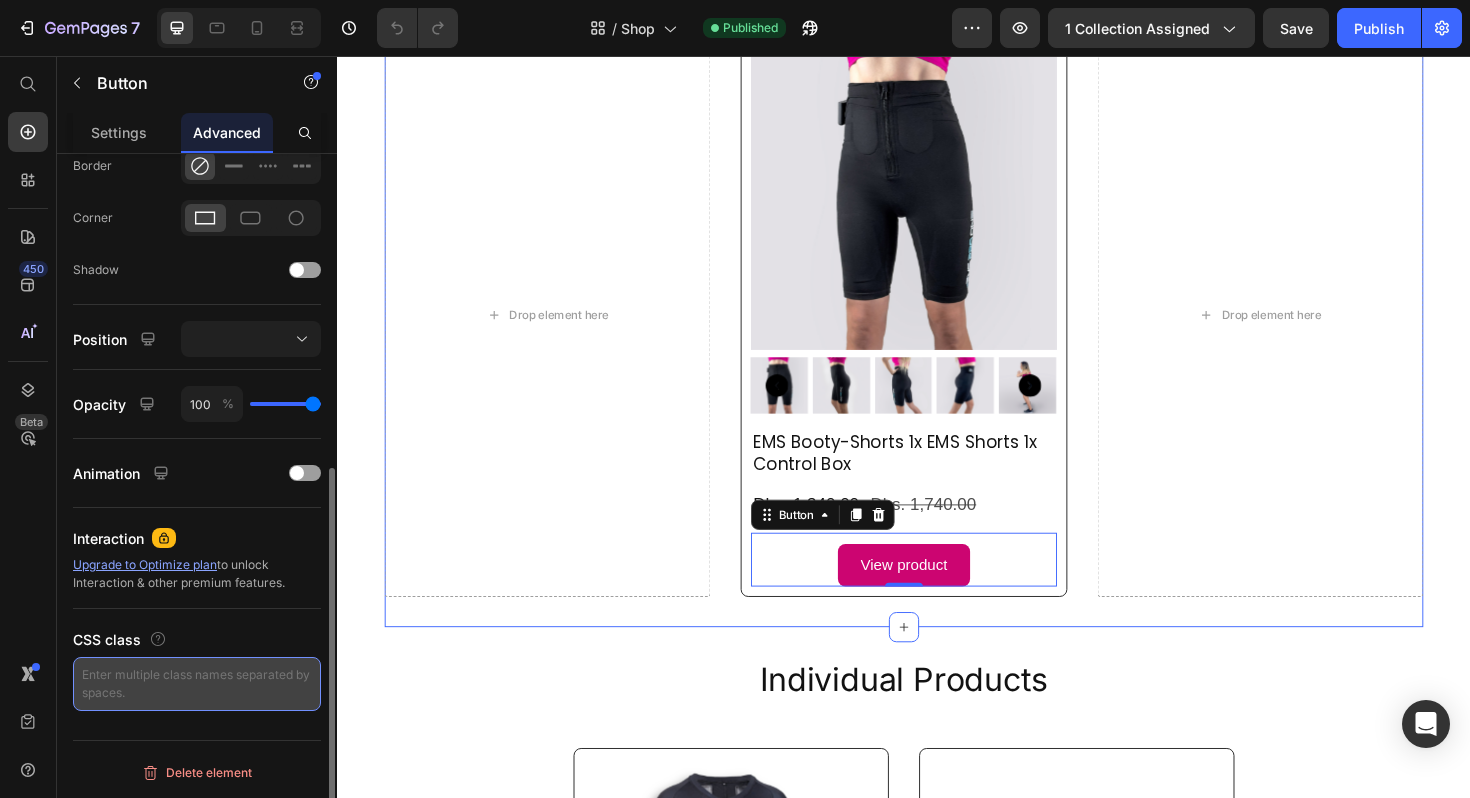 paste on "custom_buy_button_pink" 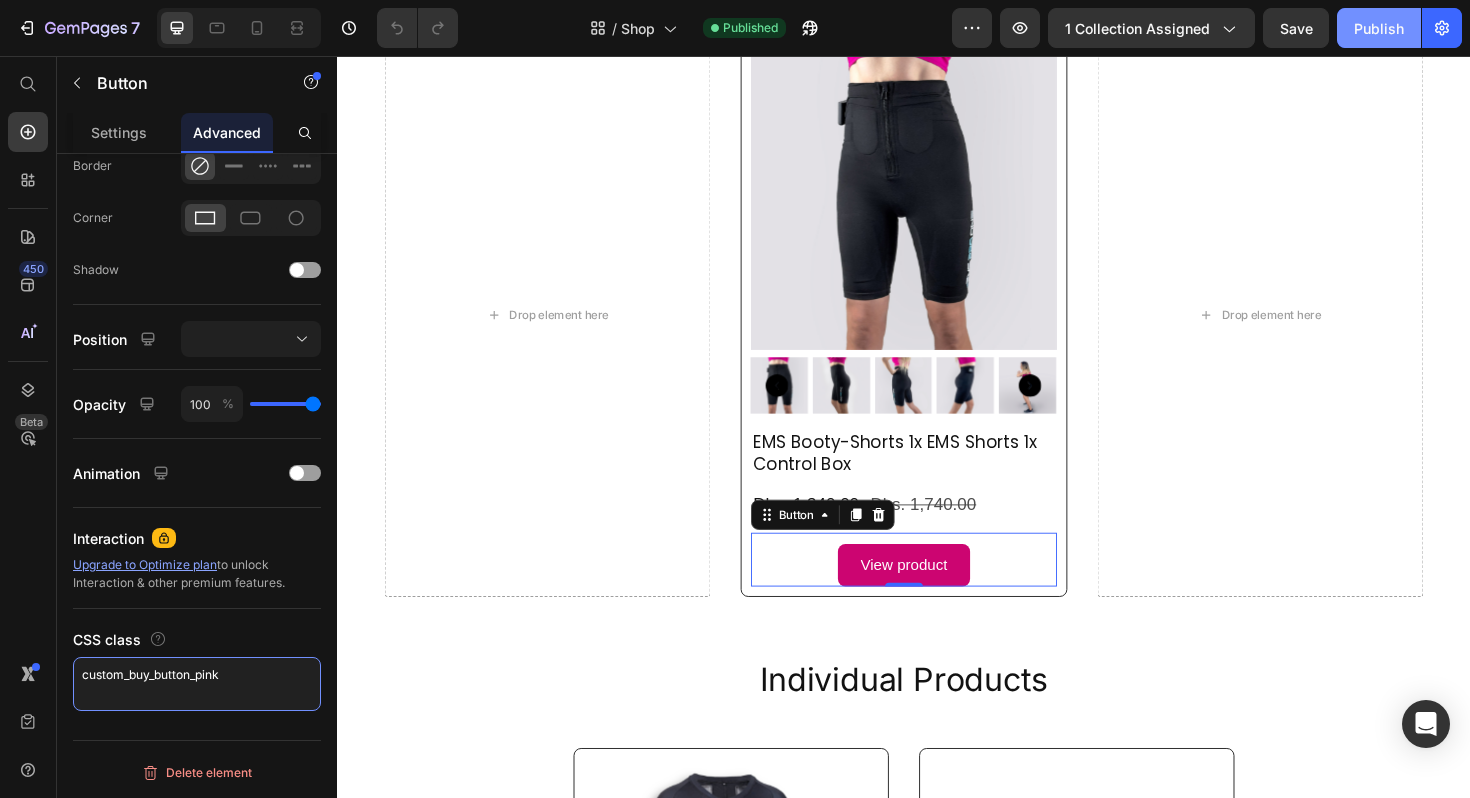 type on "custom_buy_button_pink" 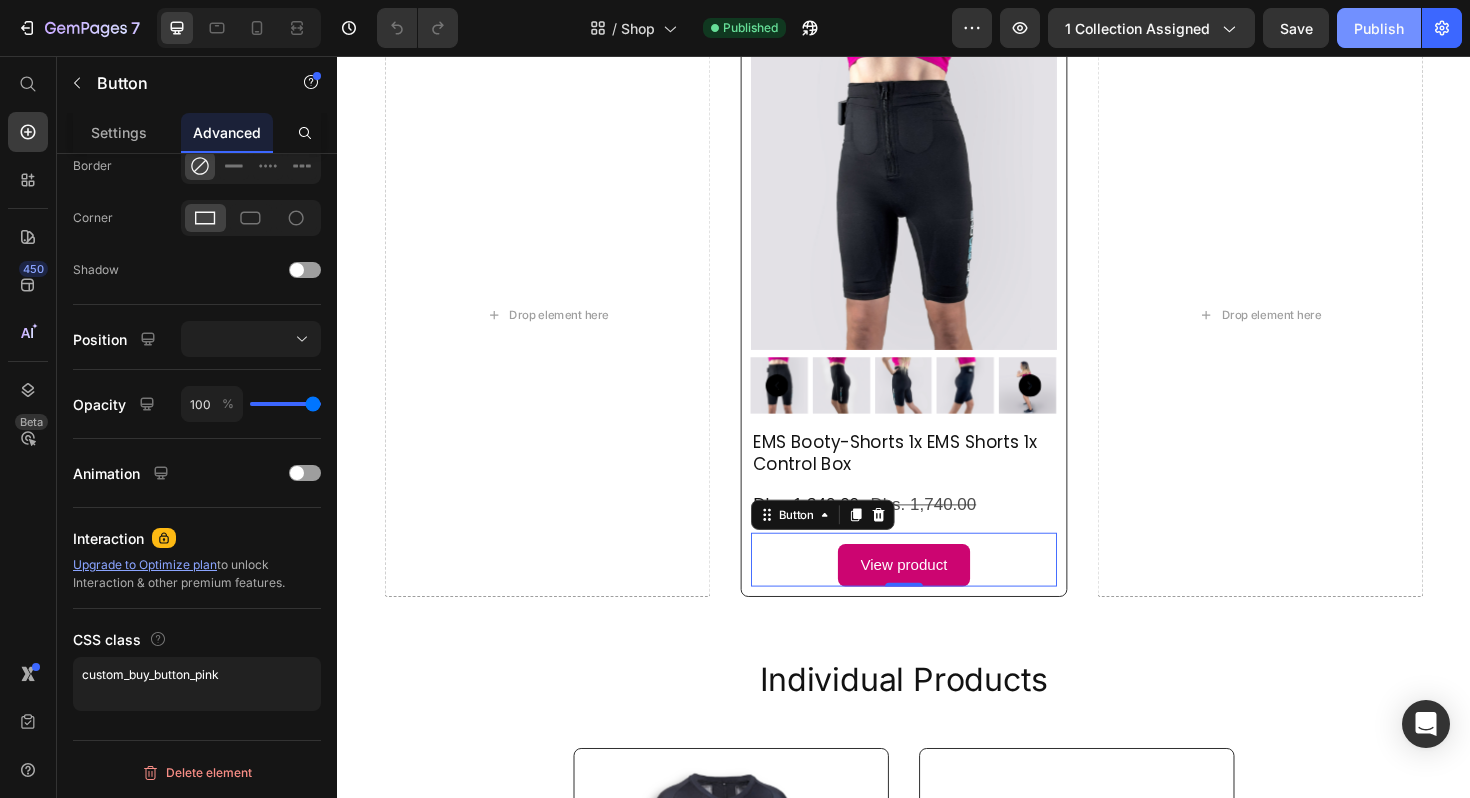 click on "Publish" 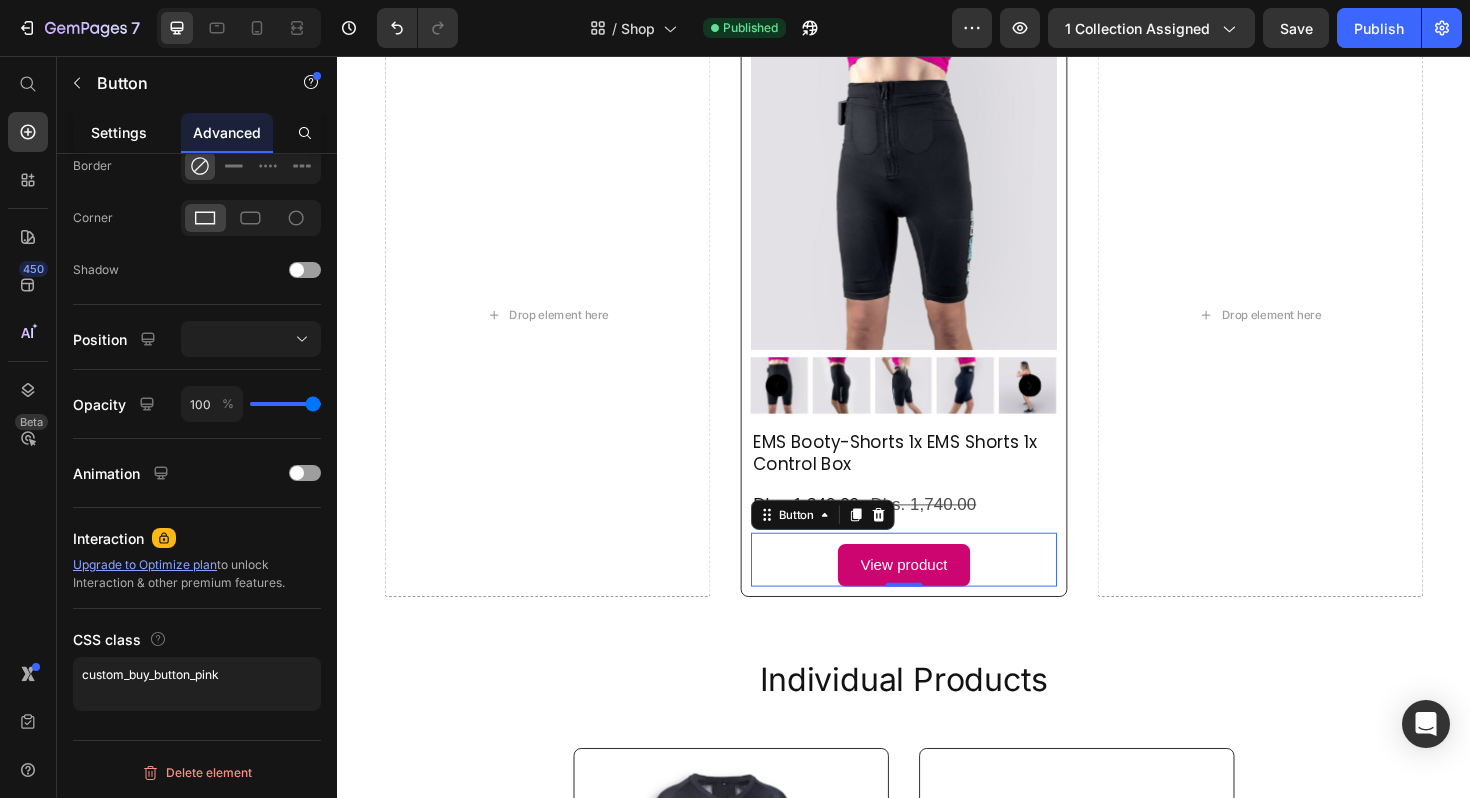 click on "Settings" at bounding box center (119, 132) 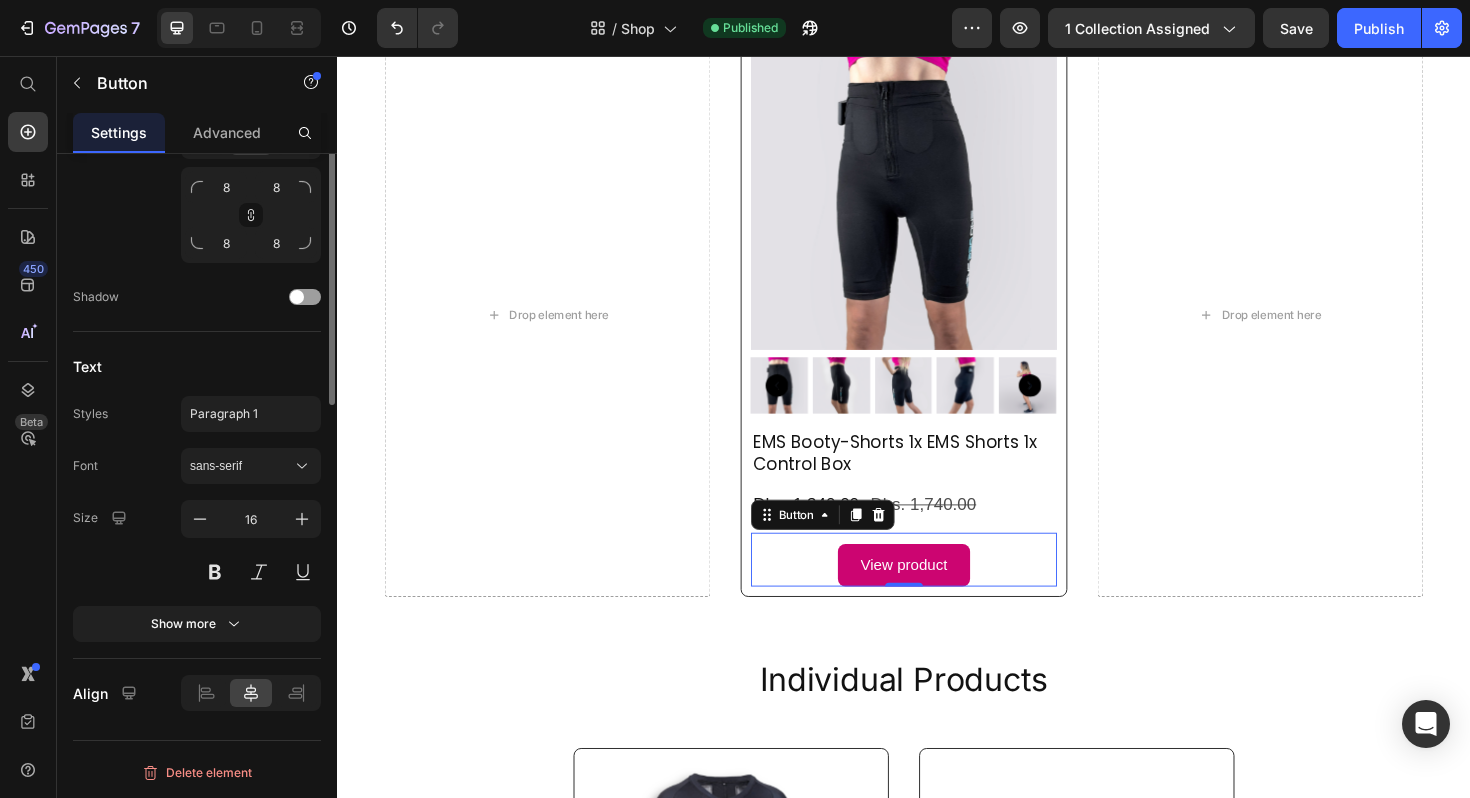 scroll, scrollTop: 0, scrollLeft: 0, axis: both 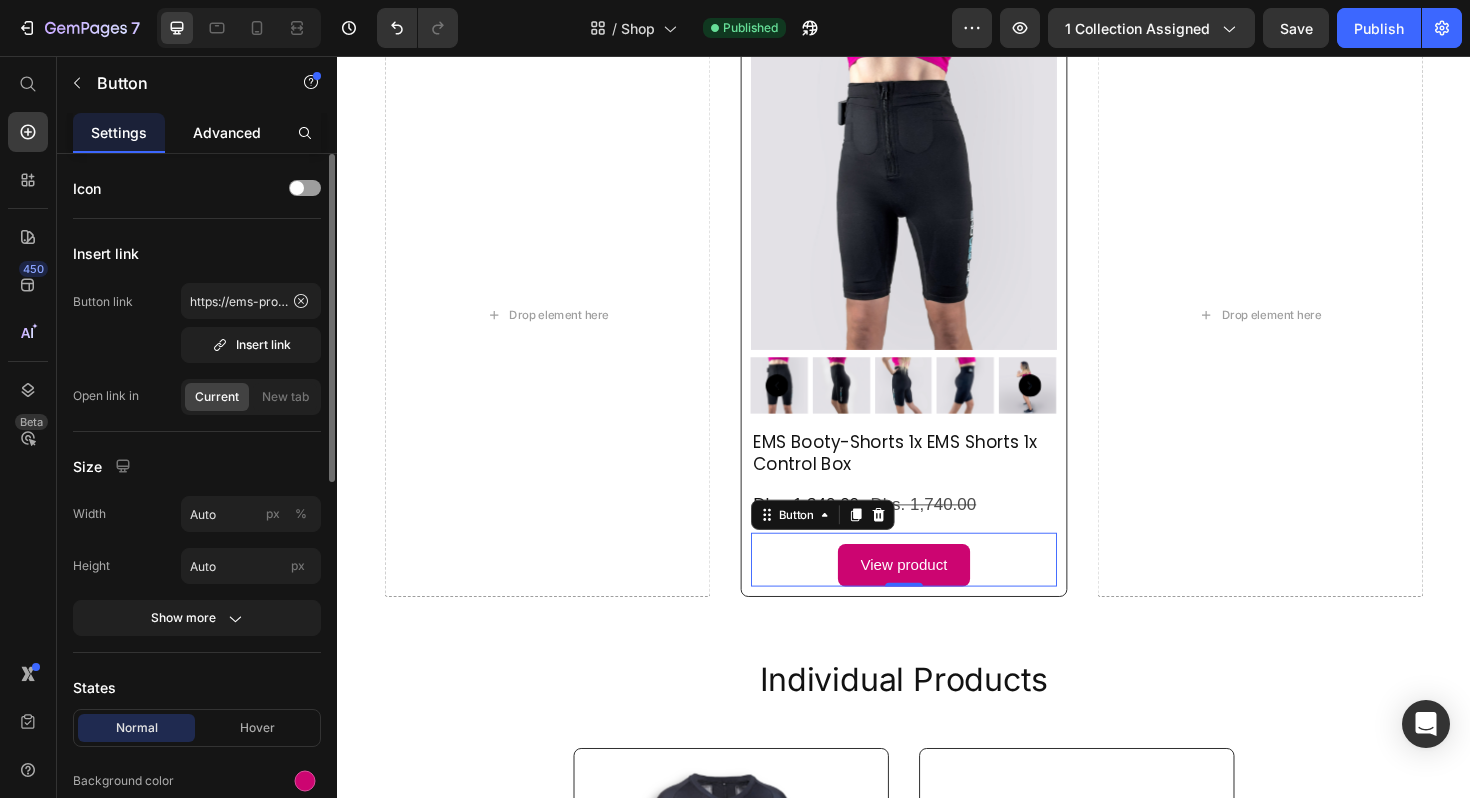 click on "Advanced" at bounding box center (227, 132) 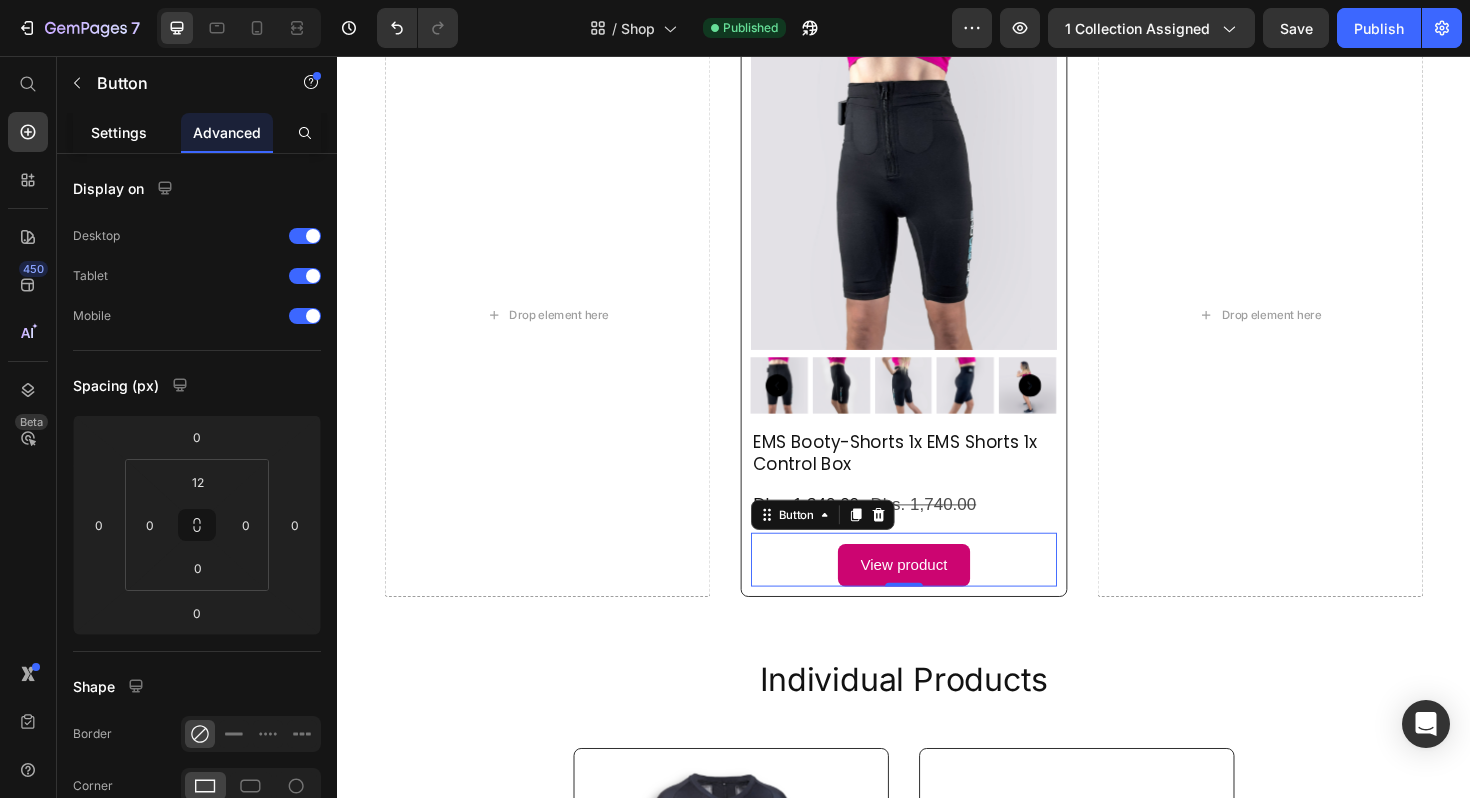 click on "Settings" 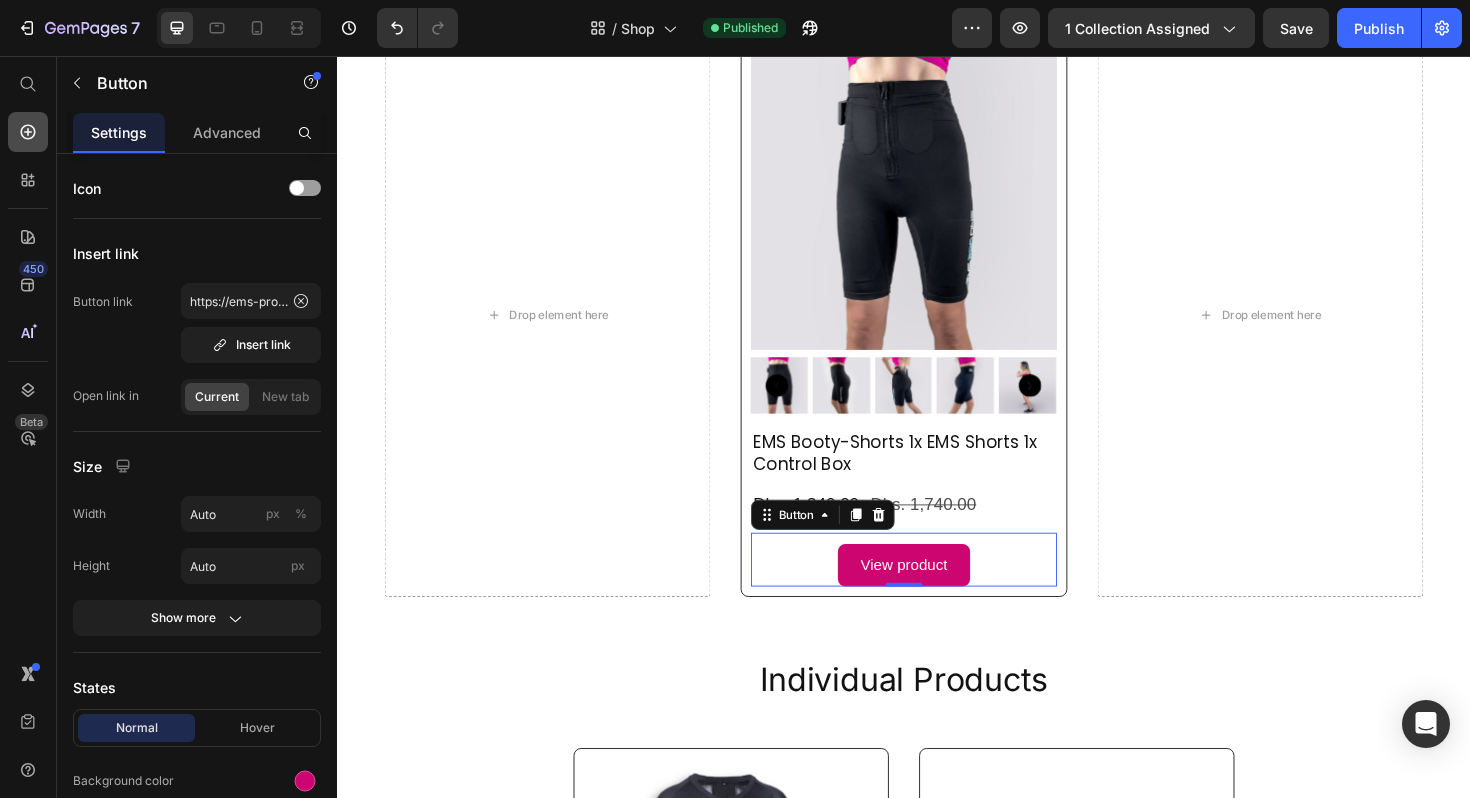 click 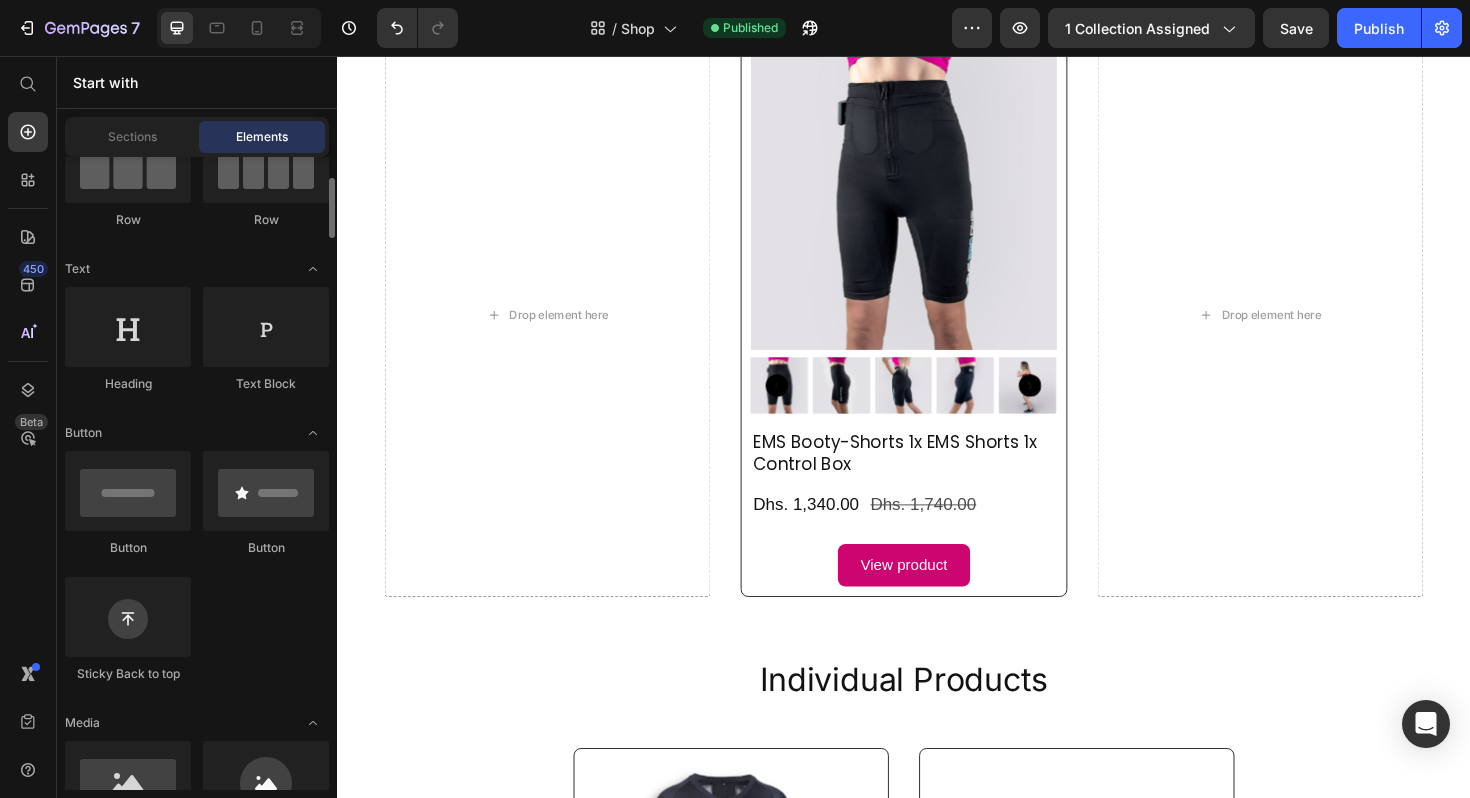 scroll, scrollTop: 208, scrollLeft: 0, axis: vertical 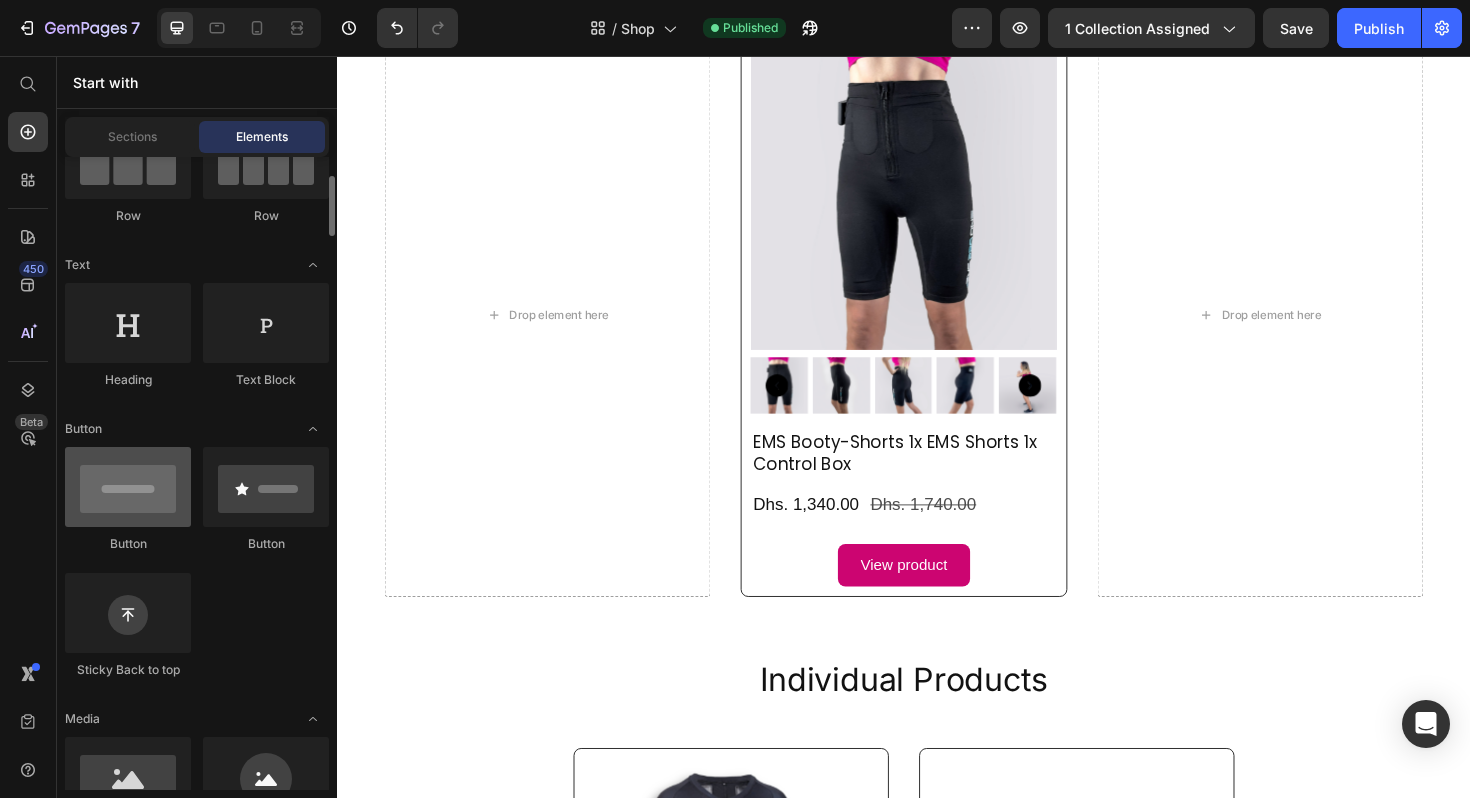 click at bounding box center [128, 487] 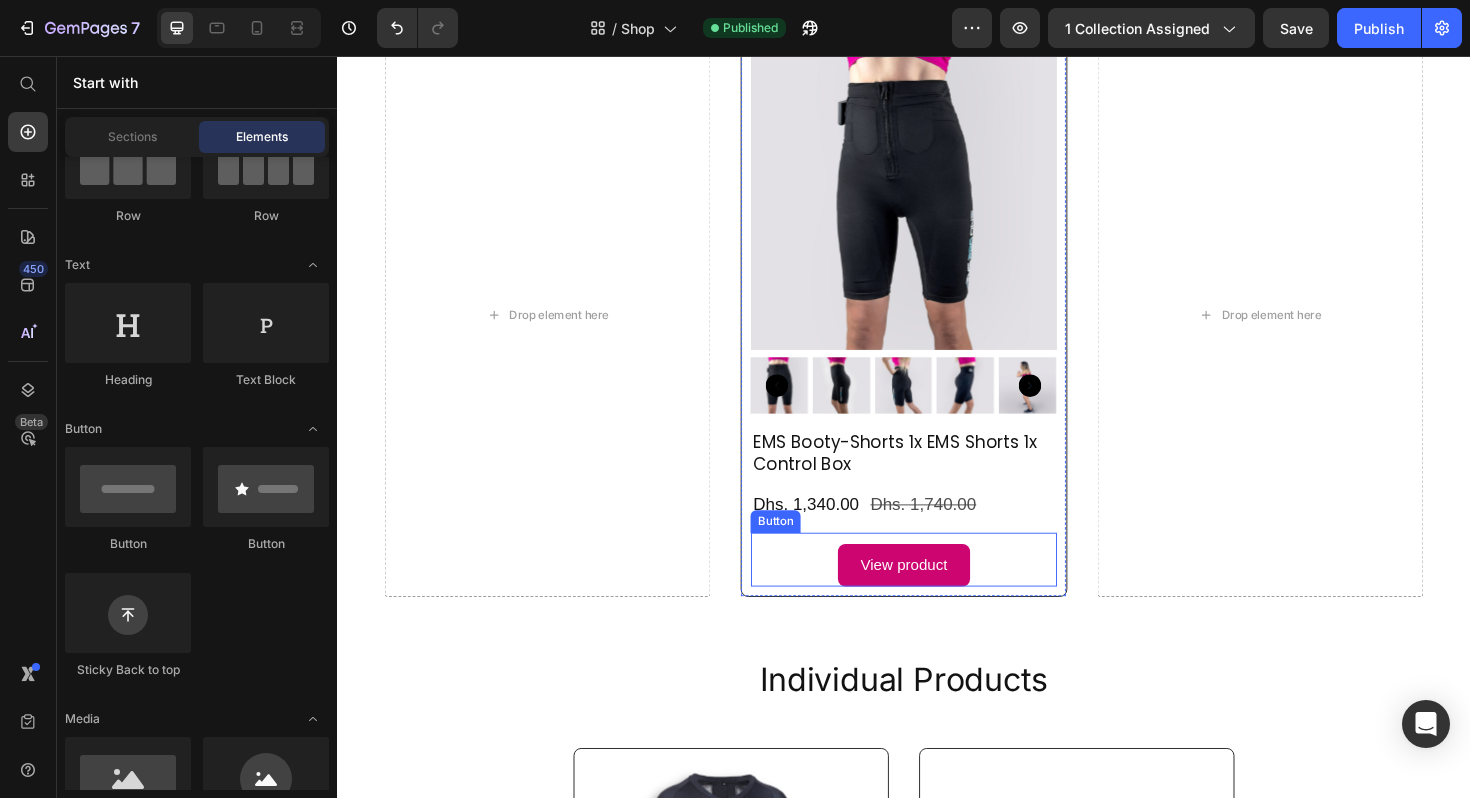 click on "View product Button" at bounding box center (936, 589) 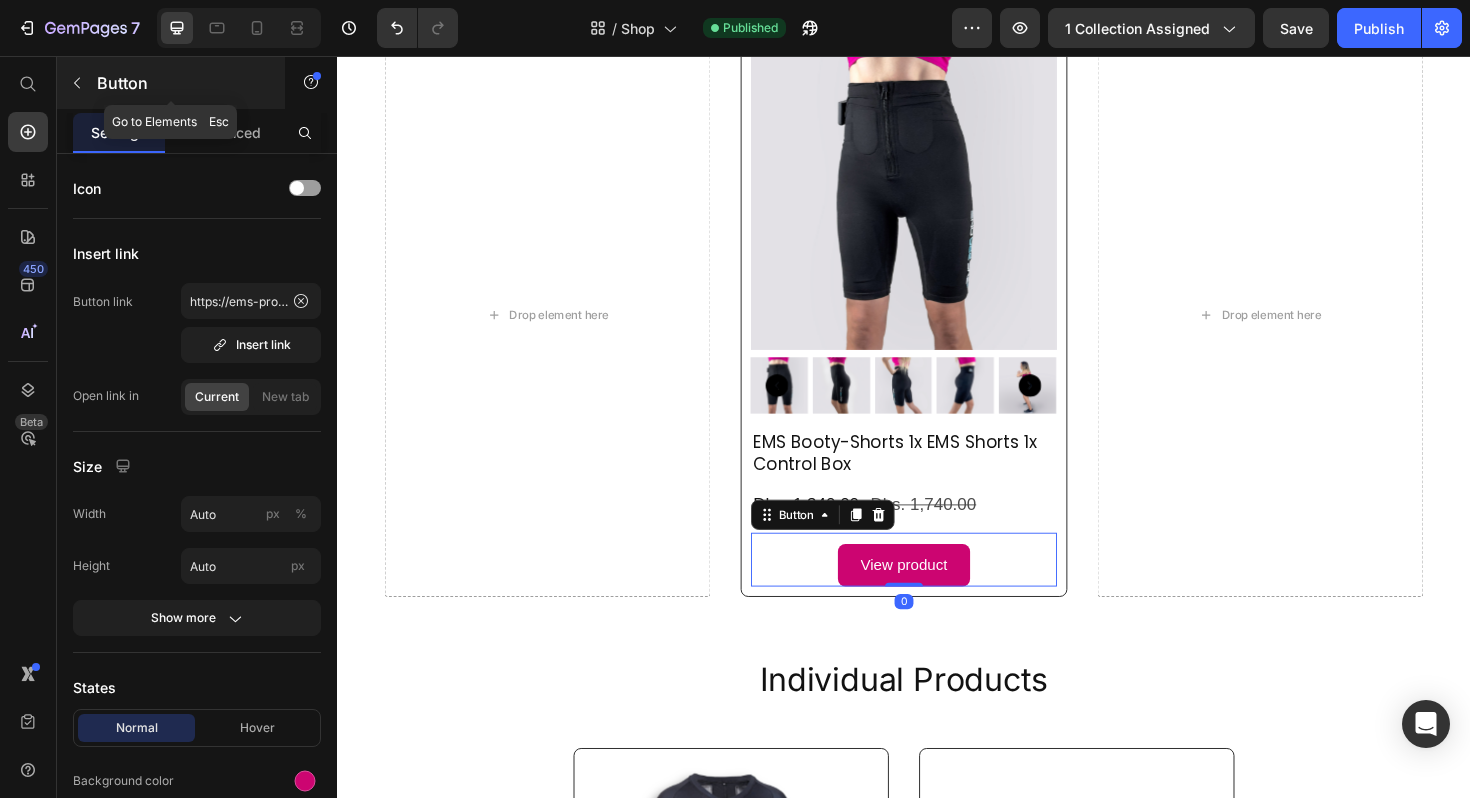 click 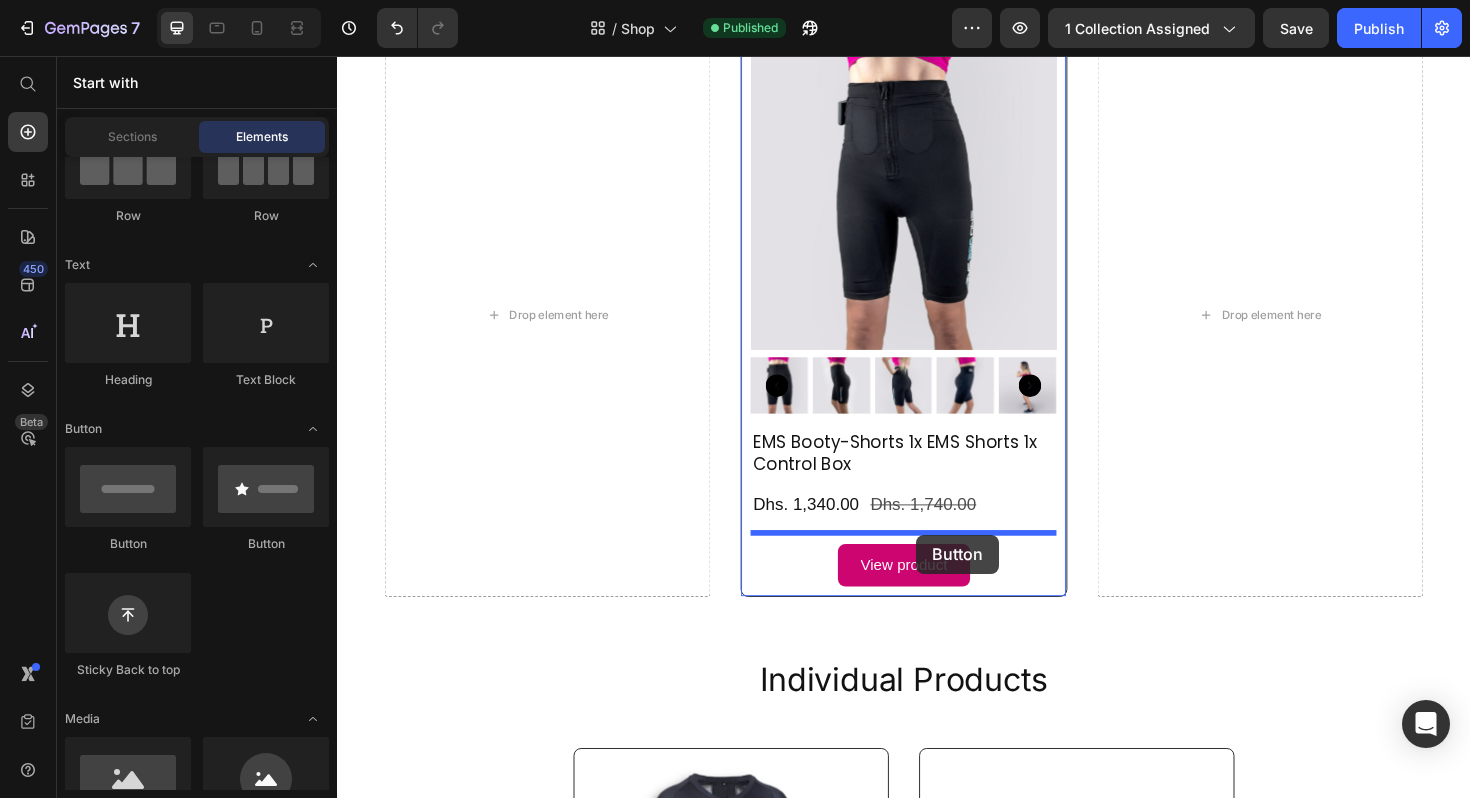 drag, startPoint x: 469, startPoint y: 561, endPoint x: 950, endPoint y: 563, distance: 481.00415 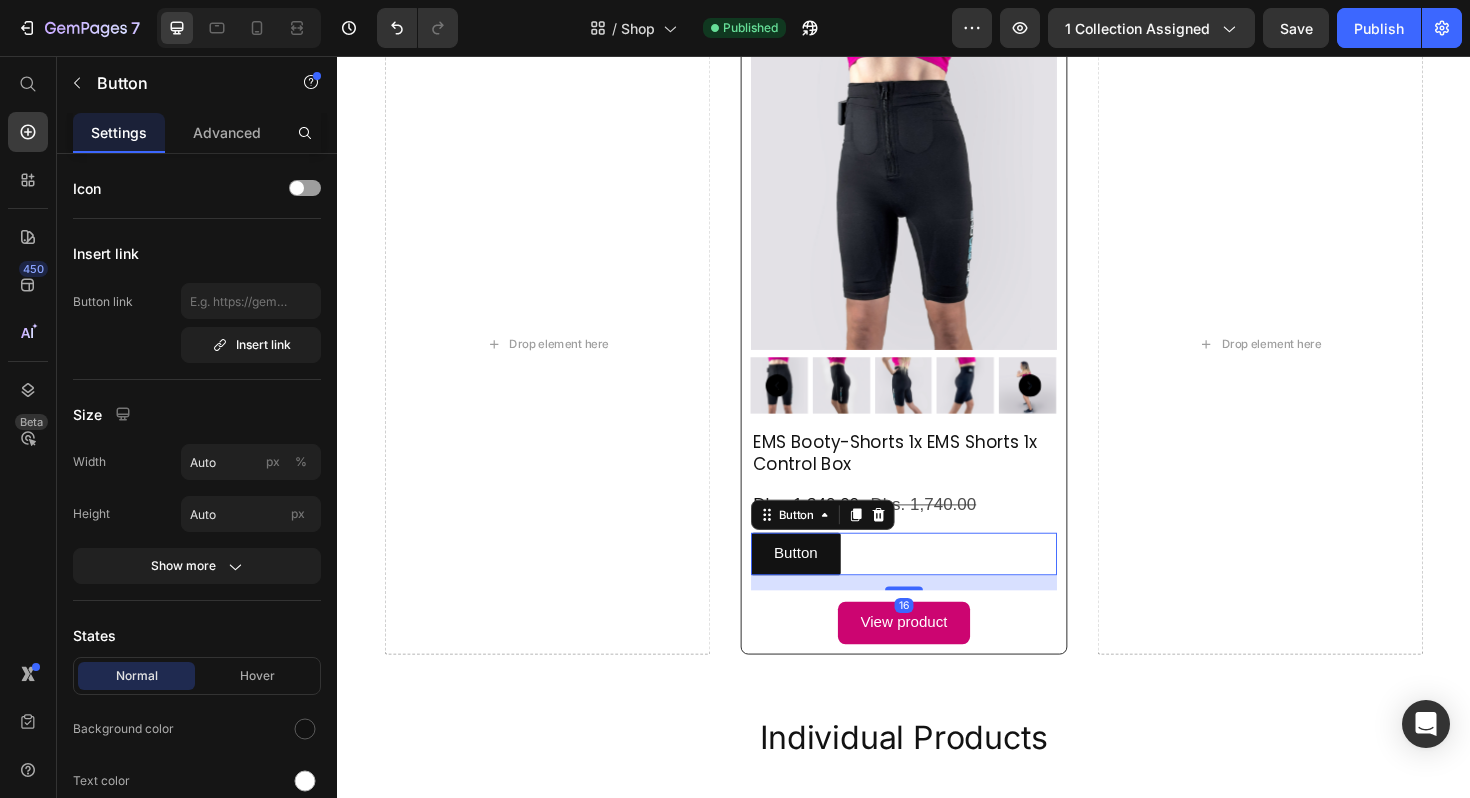 scroll, scrollTop: 1103, scrollLeft: 0, axis: vertical 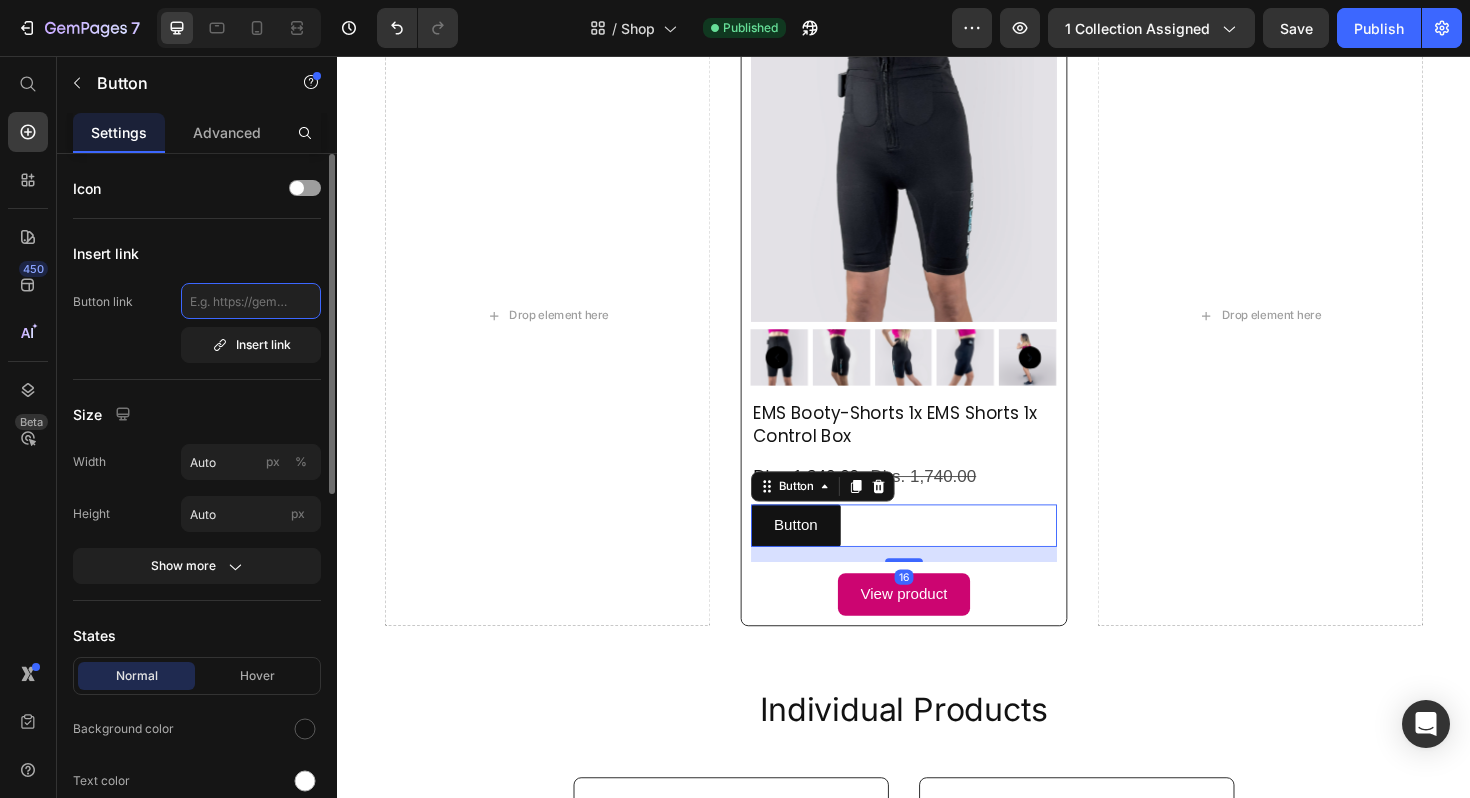 click 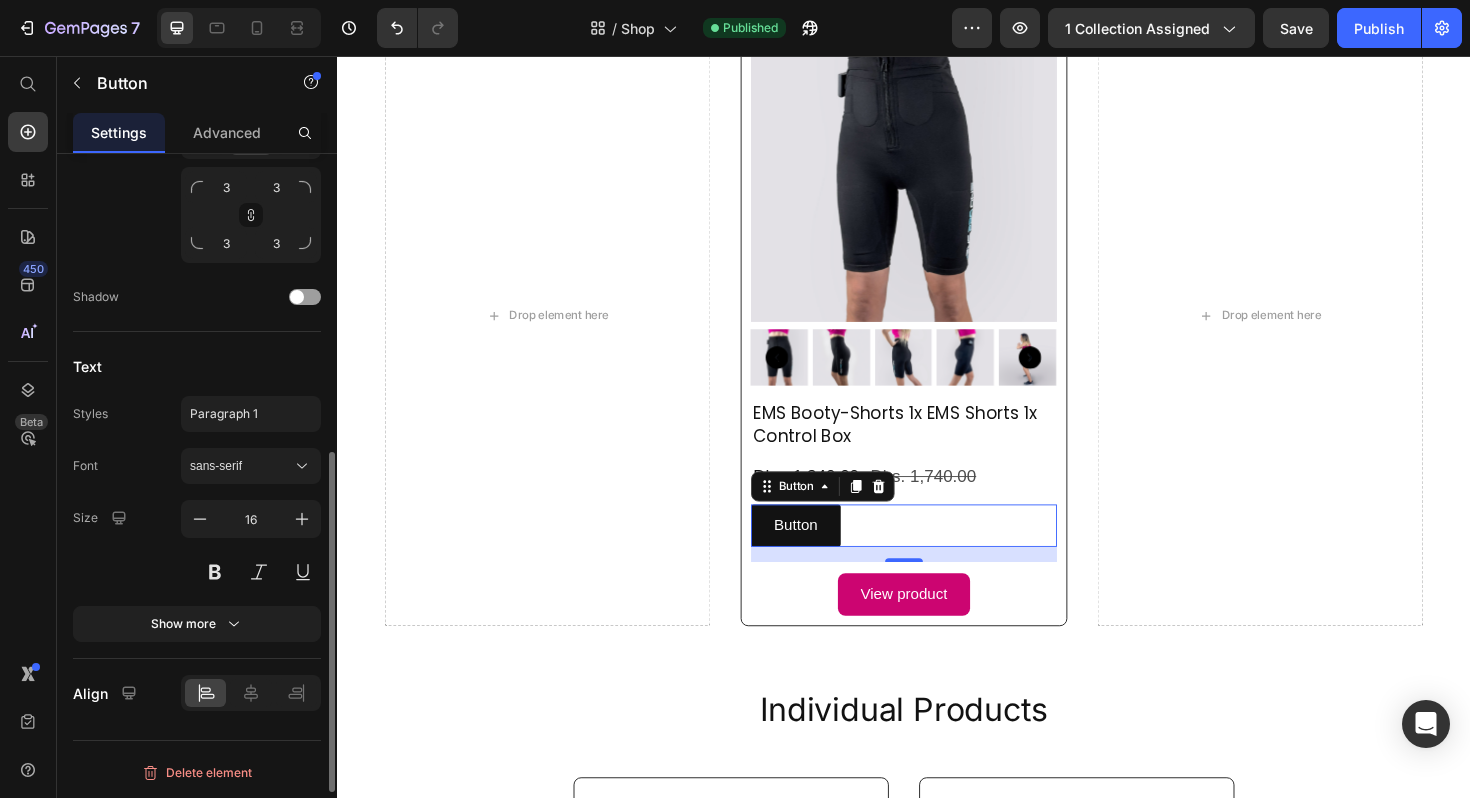 scroll, scrollTop: 0, scrollLeft: 0, axis: both 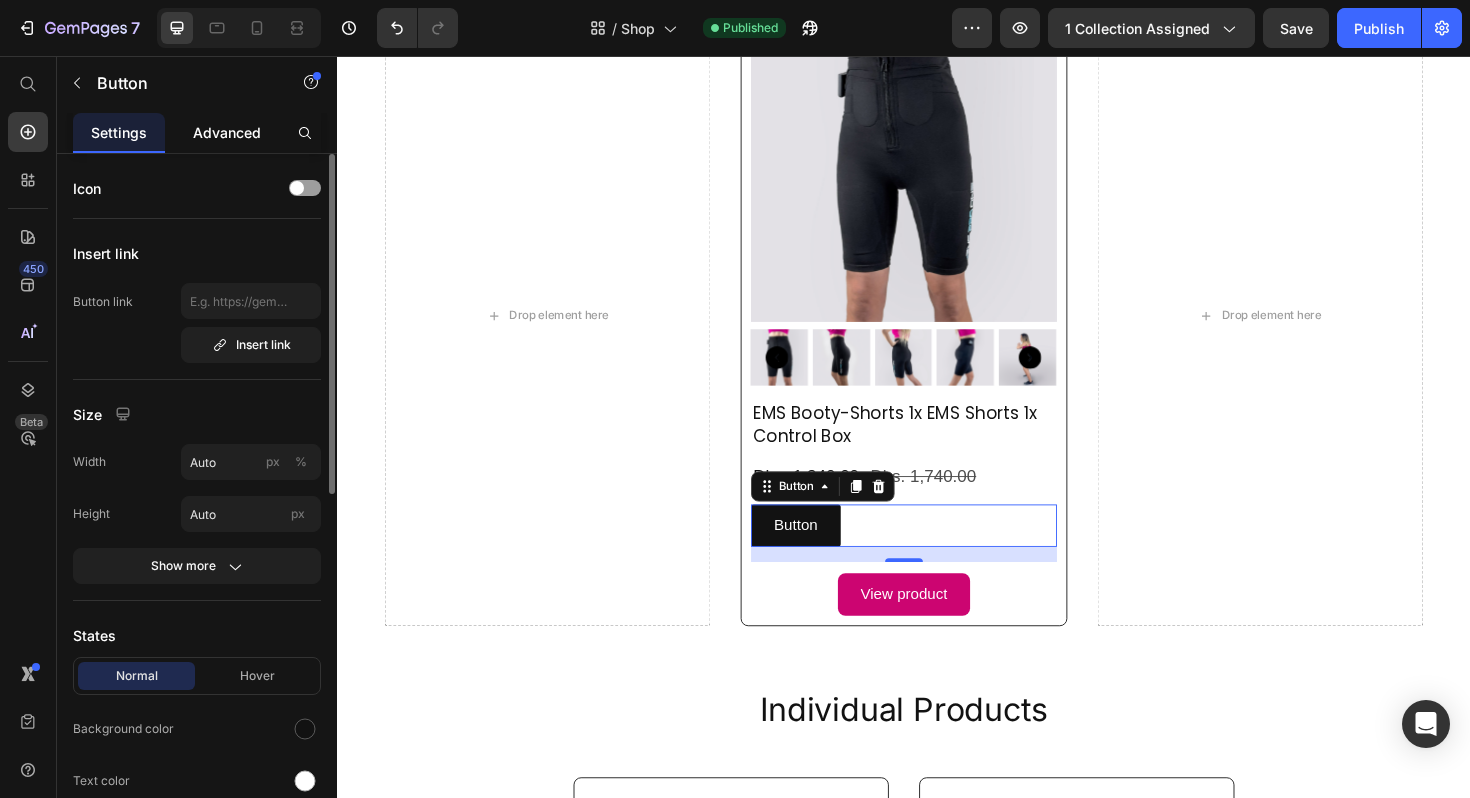 click on "Advanced" at bounding box center (227, 132) 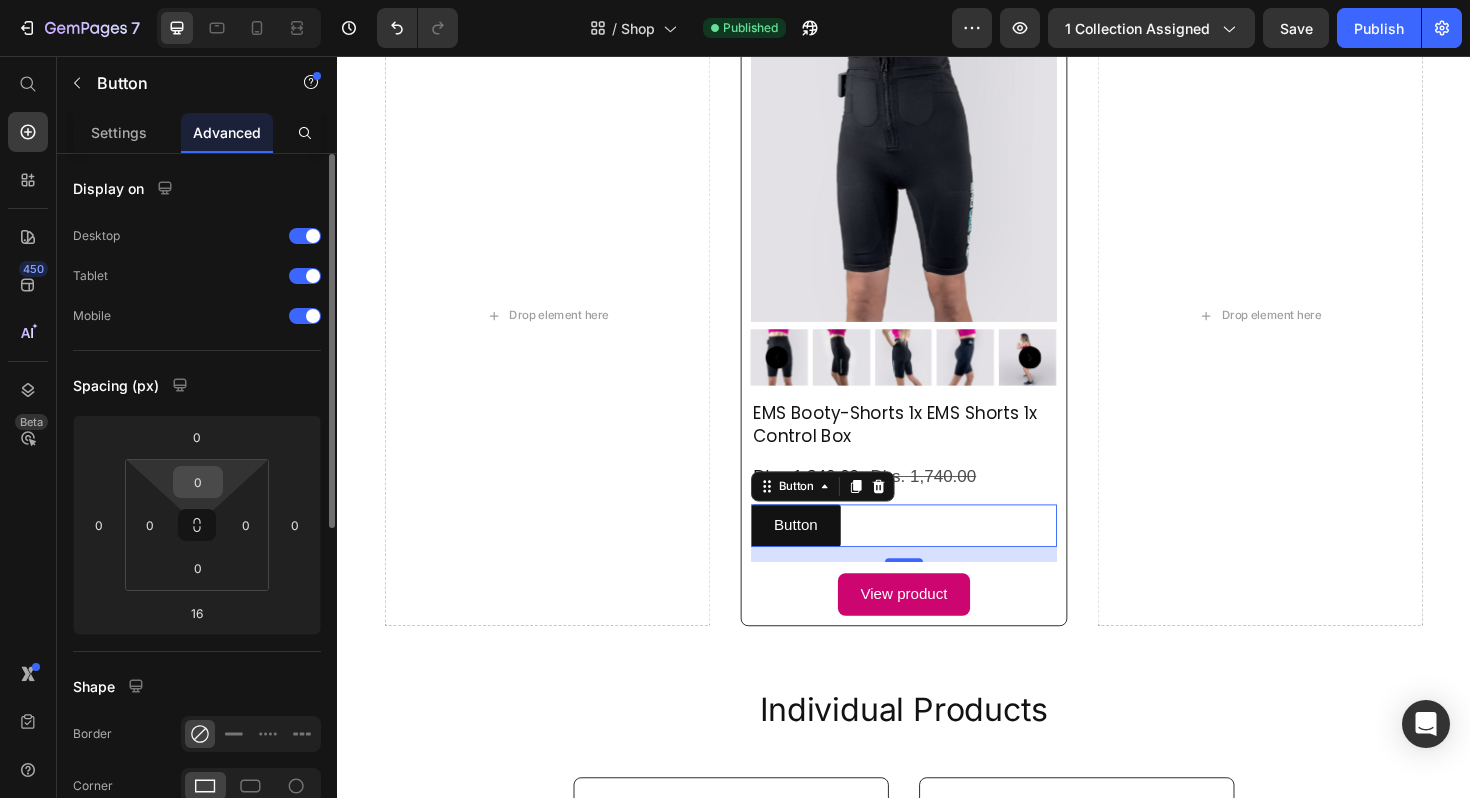 scroll, scrollTop: 568, scrollLeft: 0, axis: vertical 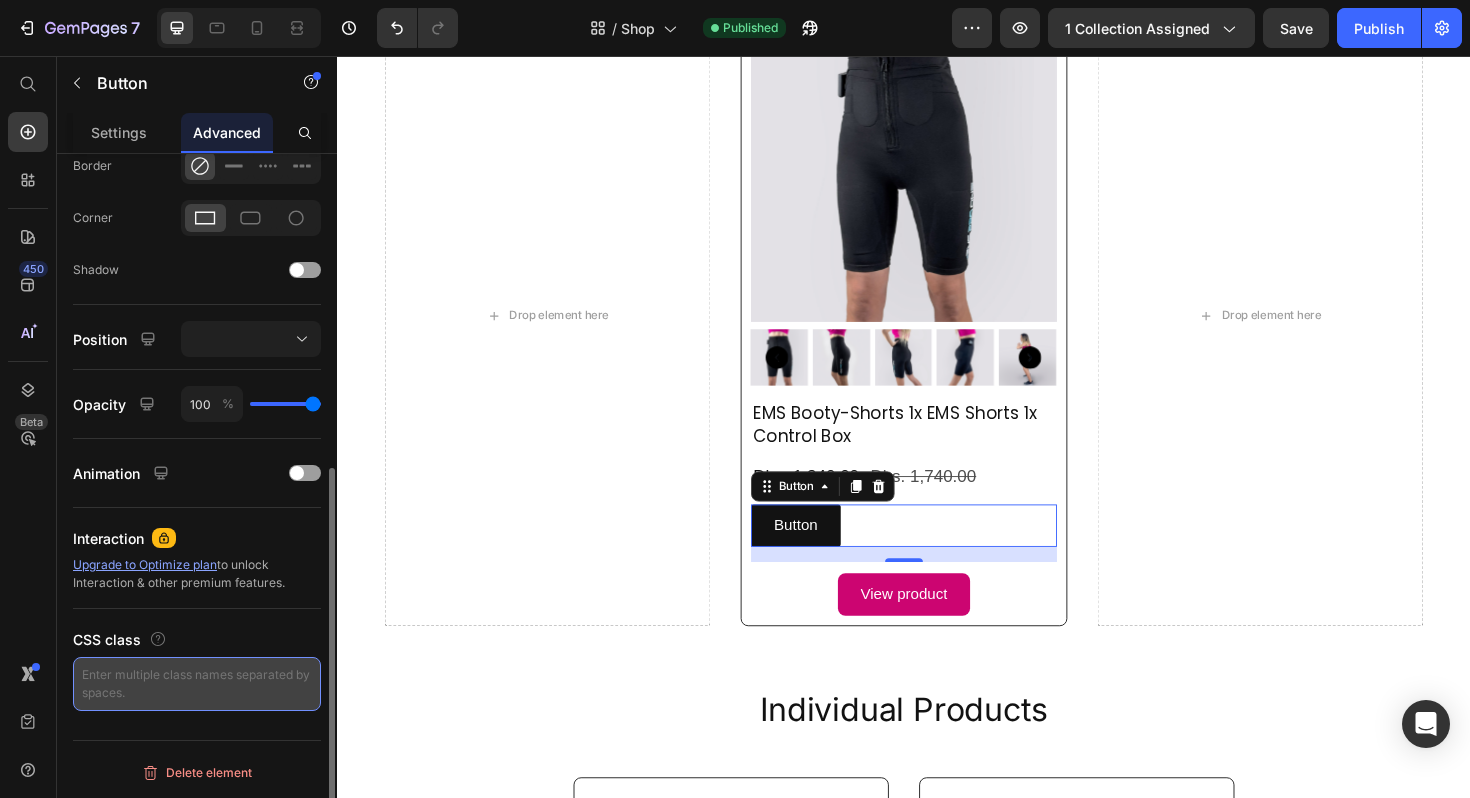 click at bounding box center [197, 684] 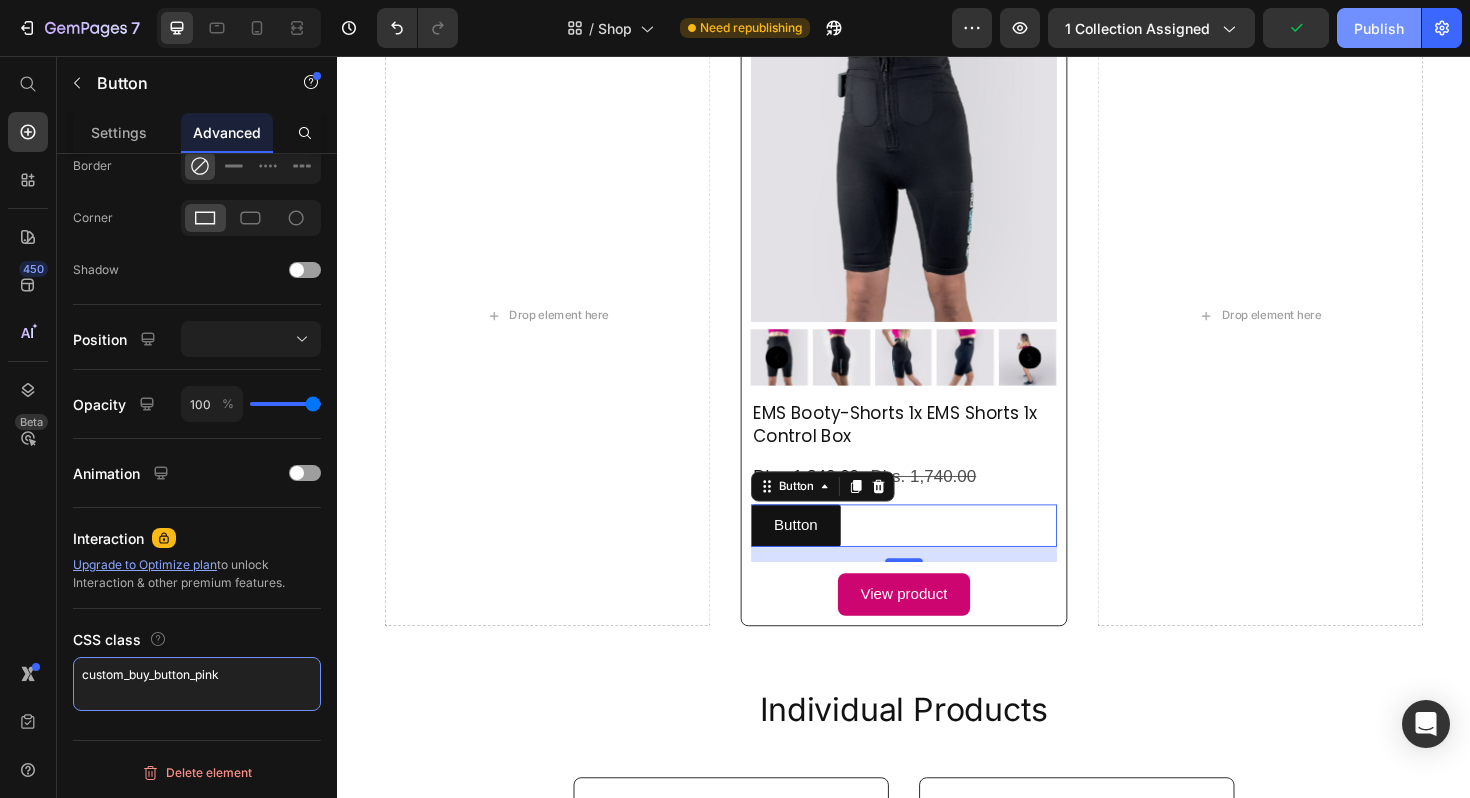 type on "custom_buy_button_pink" 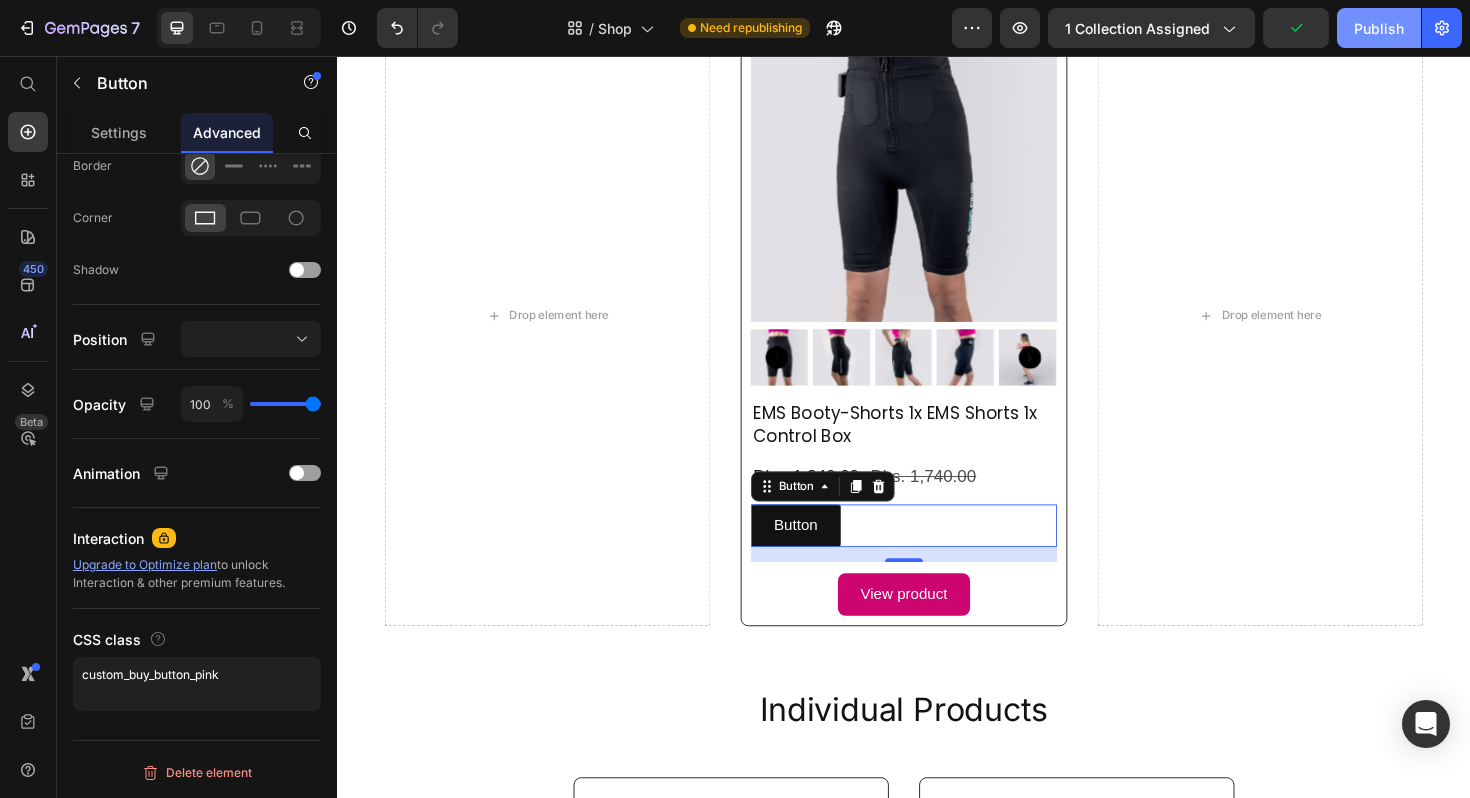 click on "Publish" at bounding box center [1379, 28] 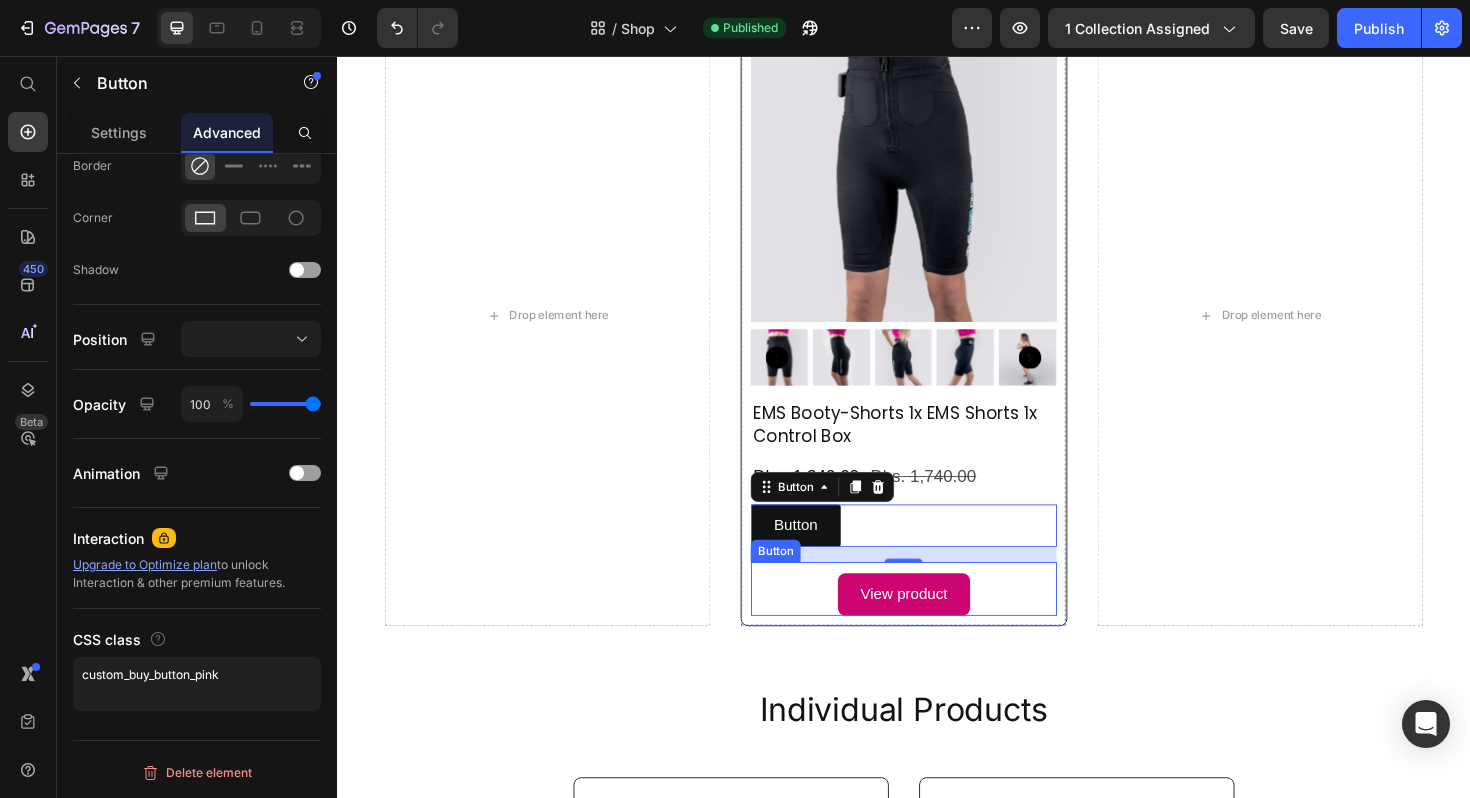 click on "View product Button" at bounding box center (936, 620) 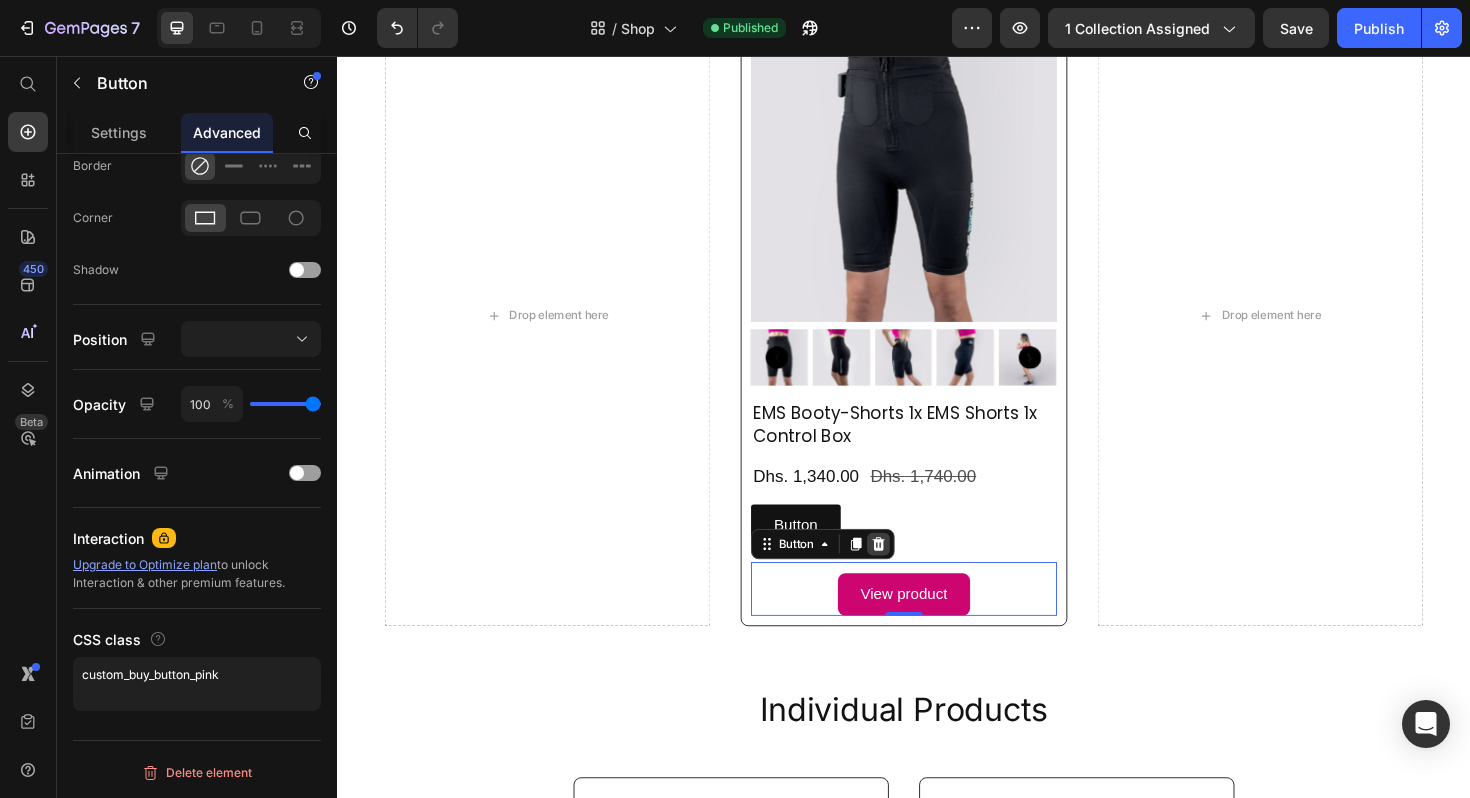 click 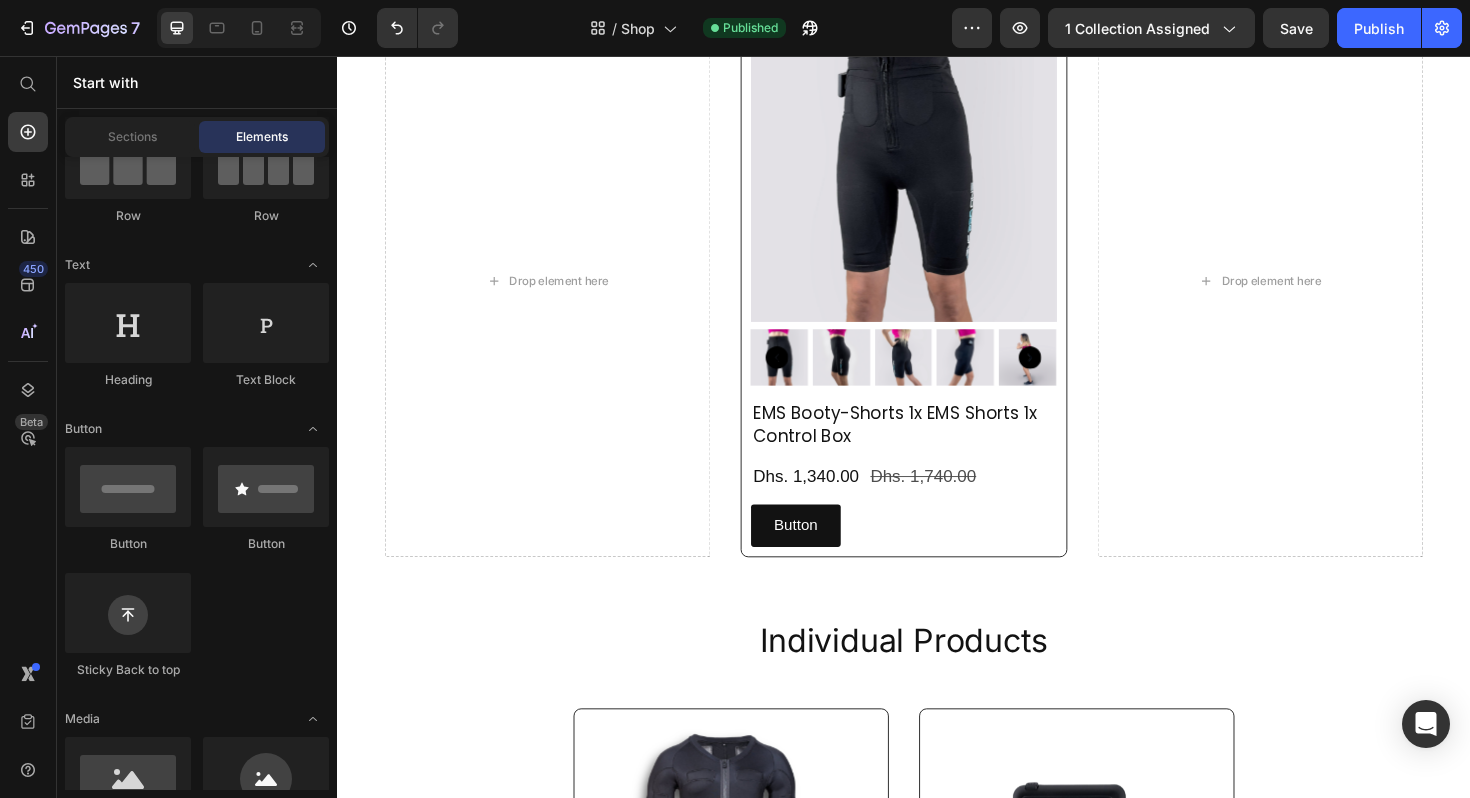 scroll, scrollTop: 1067, scrollLeft: 0, axis: vertical 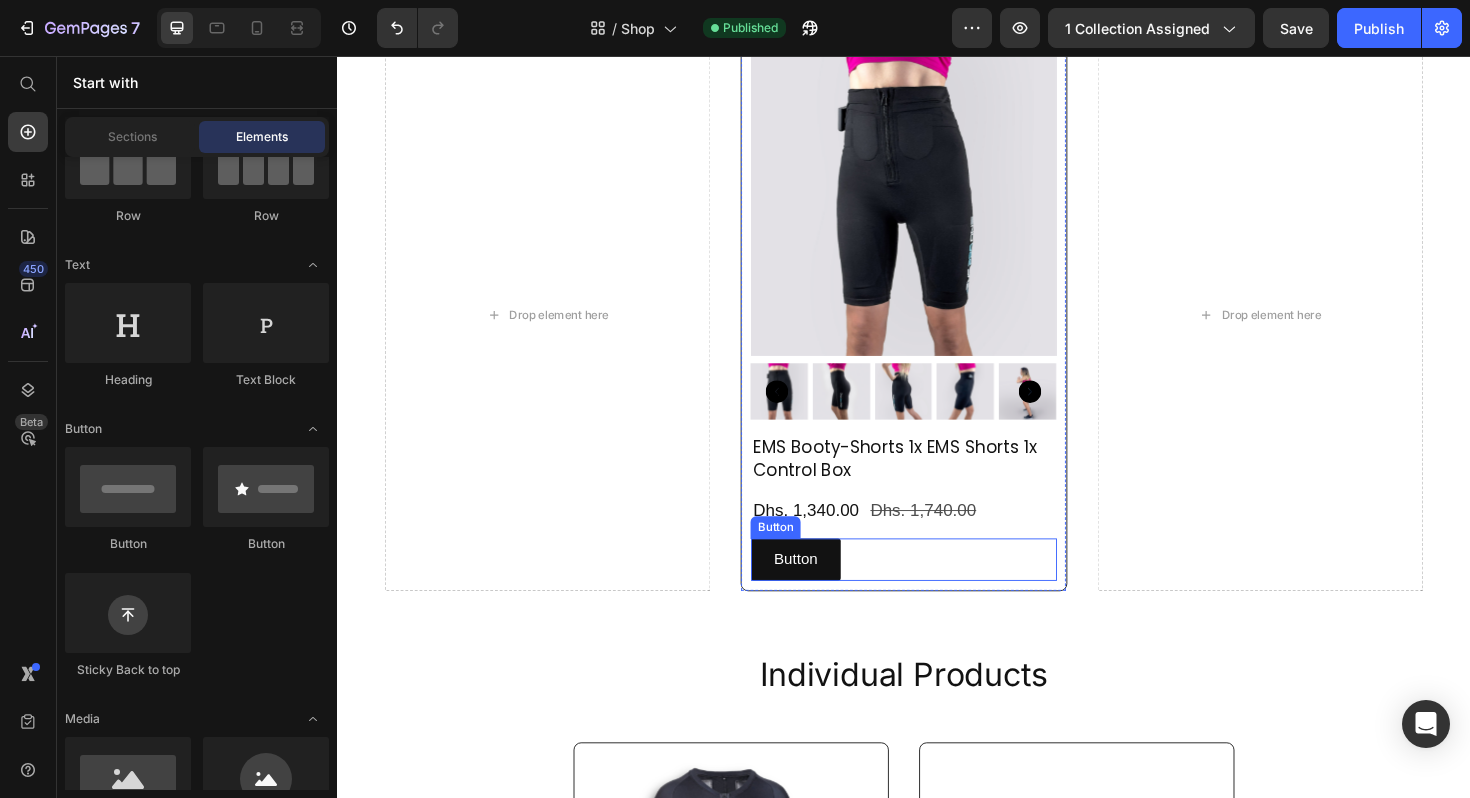 click on "Button Button" at bounding box center (936, 589) 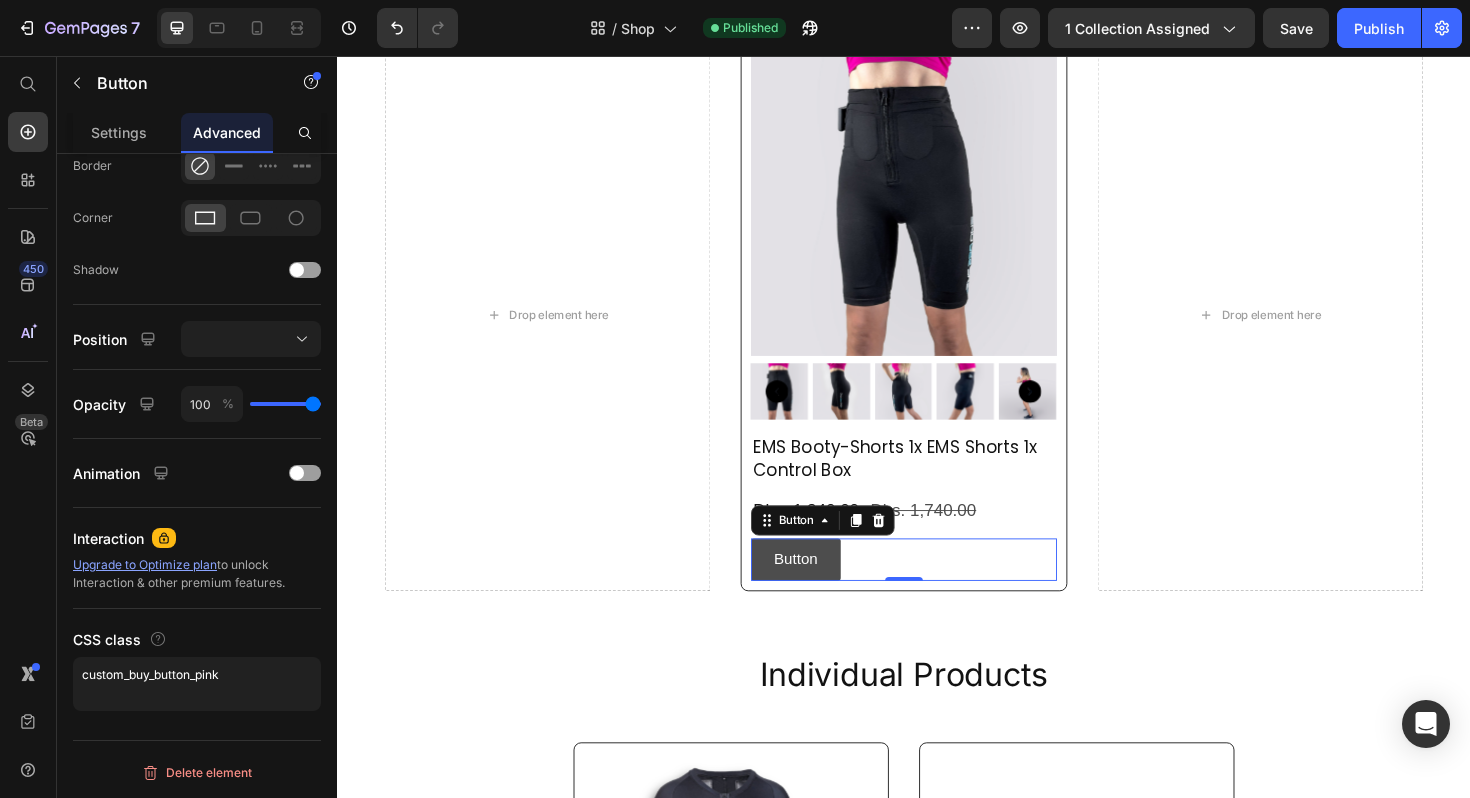click on "Button" at bounding box center (822, 589) 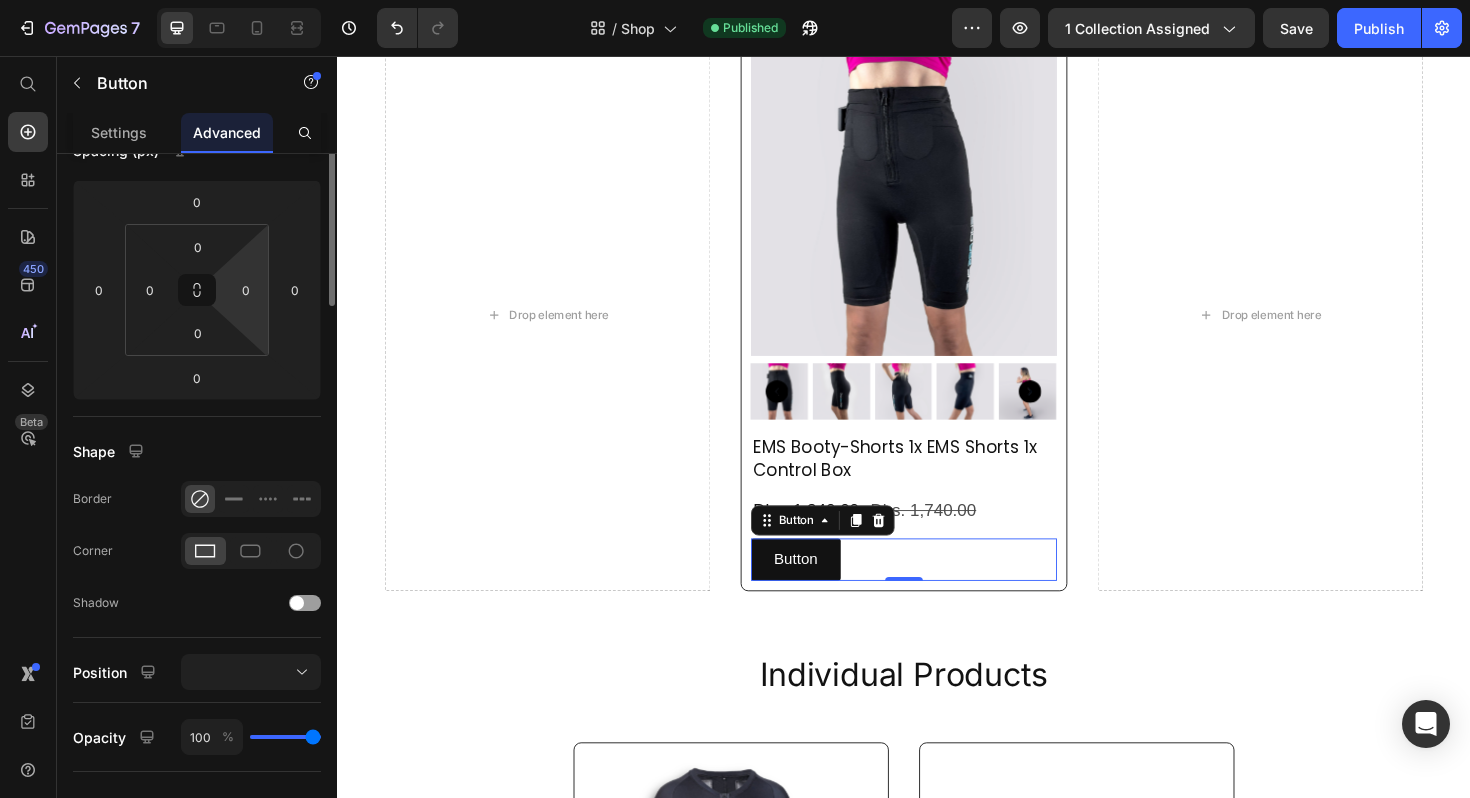 scroll, scrollTop: 0, scrollLeft: 0, axis: both 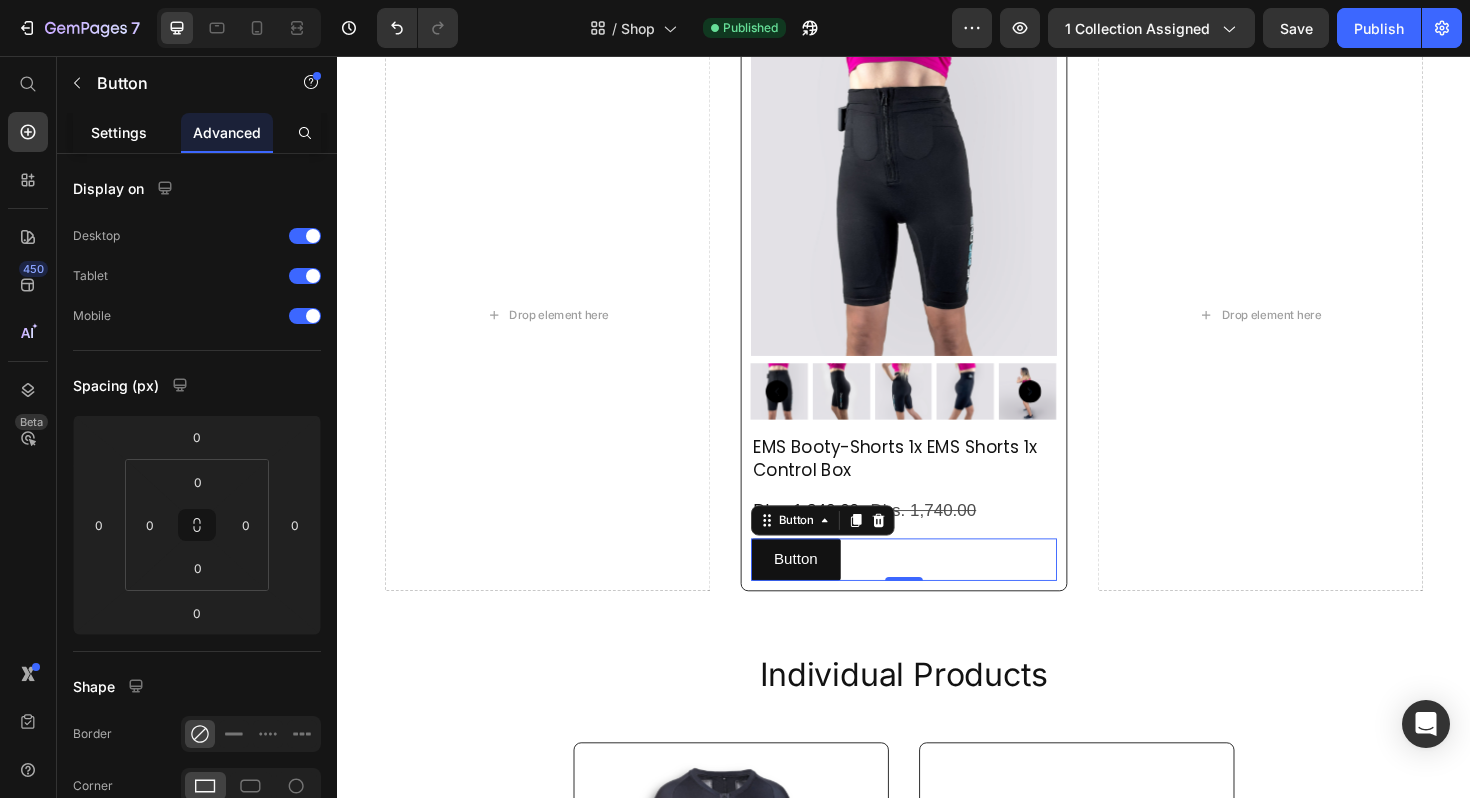 click on "Settings" at bounding box center (119, 132) 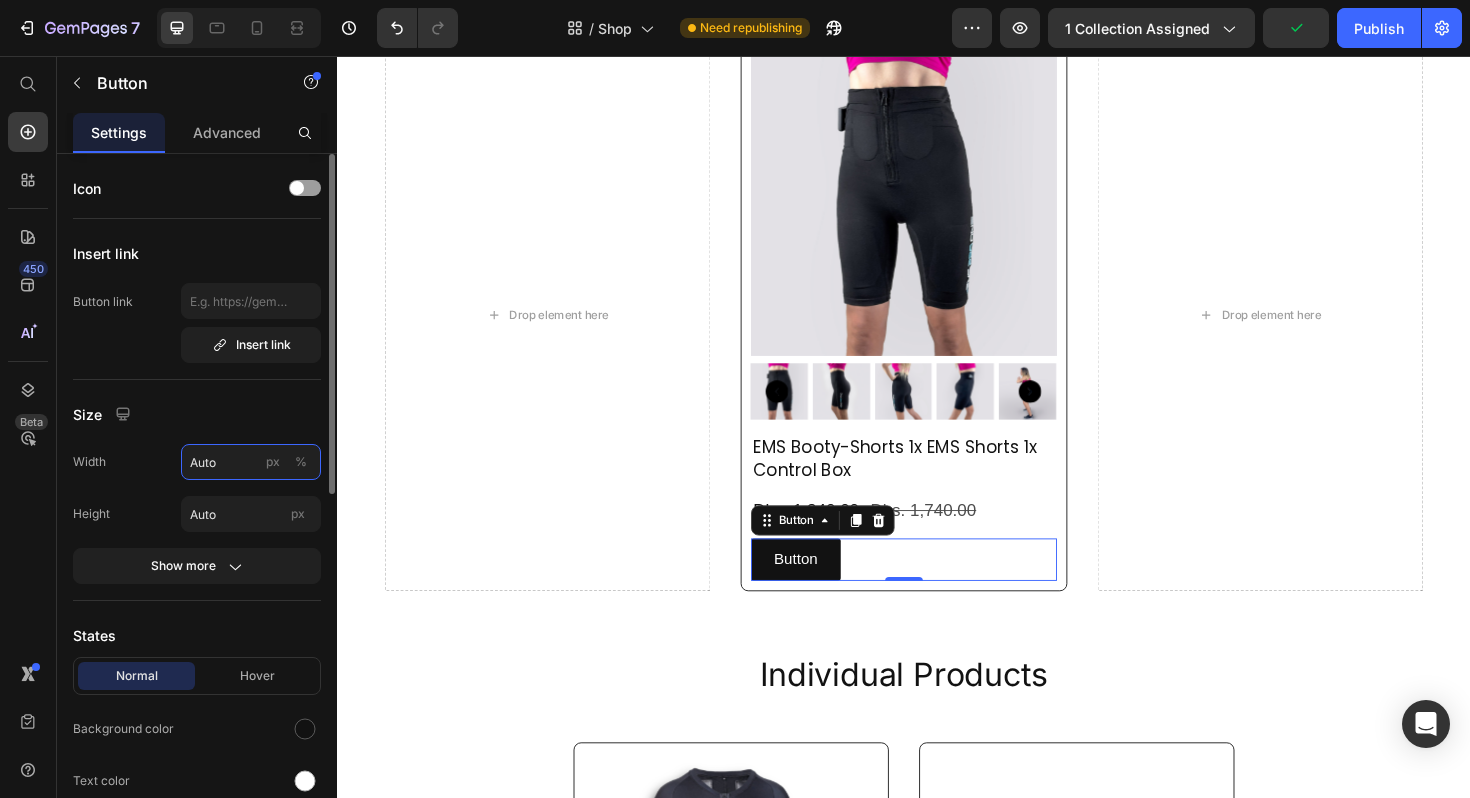 click on "Auto" at bounding box center (251, 462) 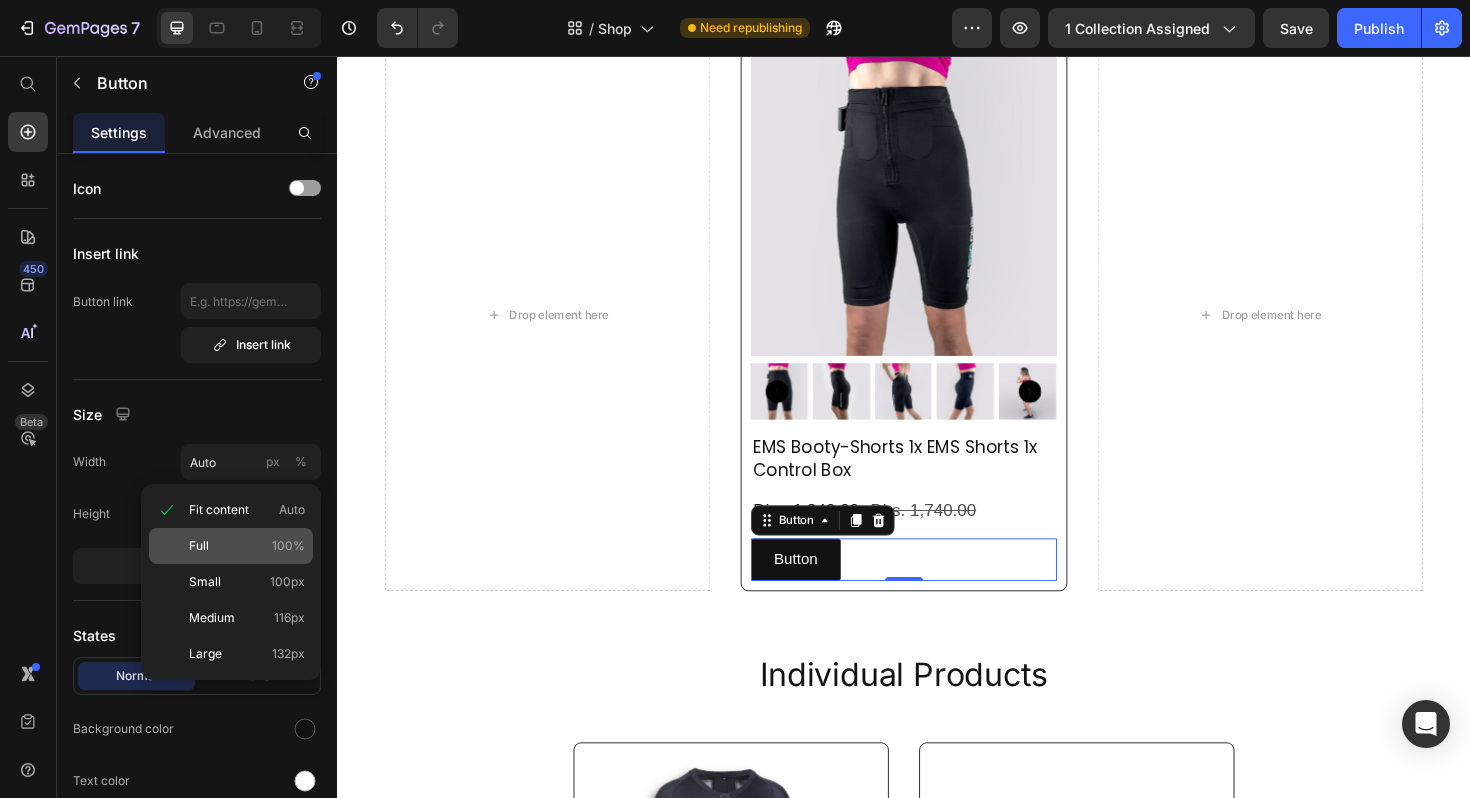 click on "Full 100%" at bounding box center (247, 546) 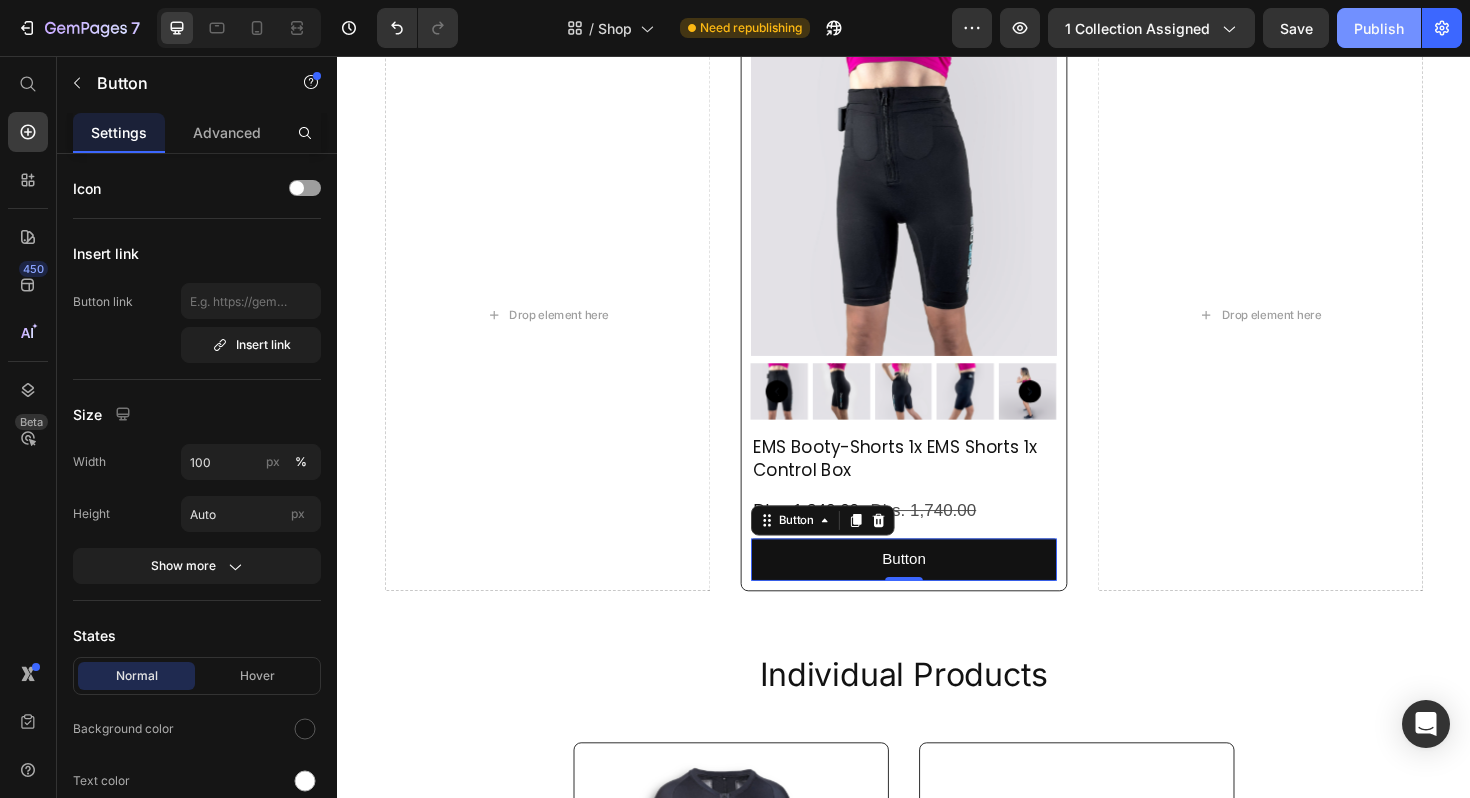 click on "Publish" at bounding box center (1379, 28) 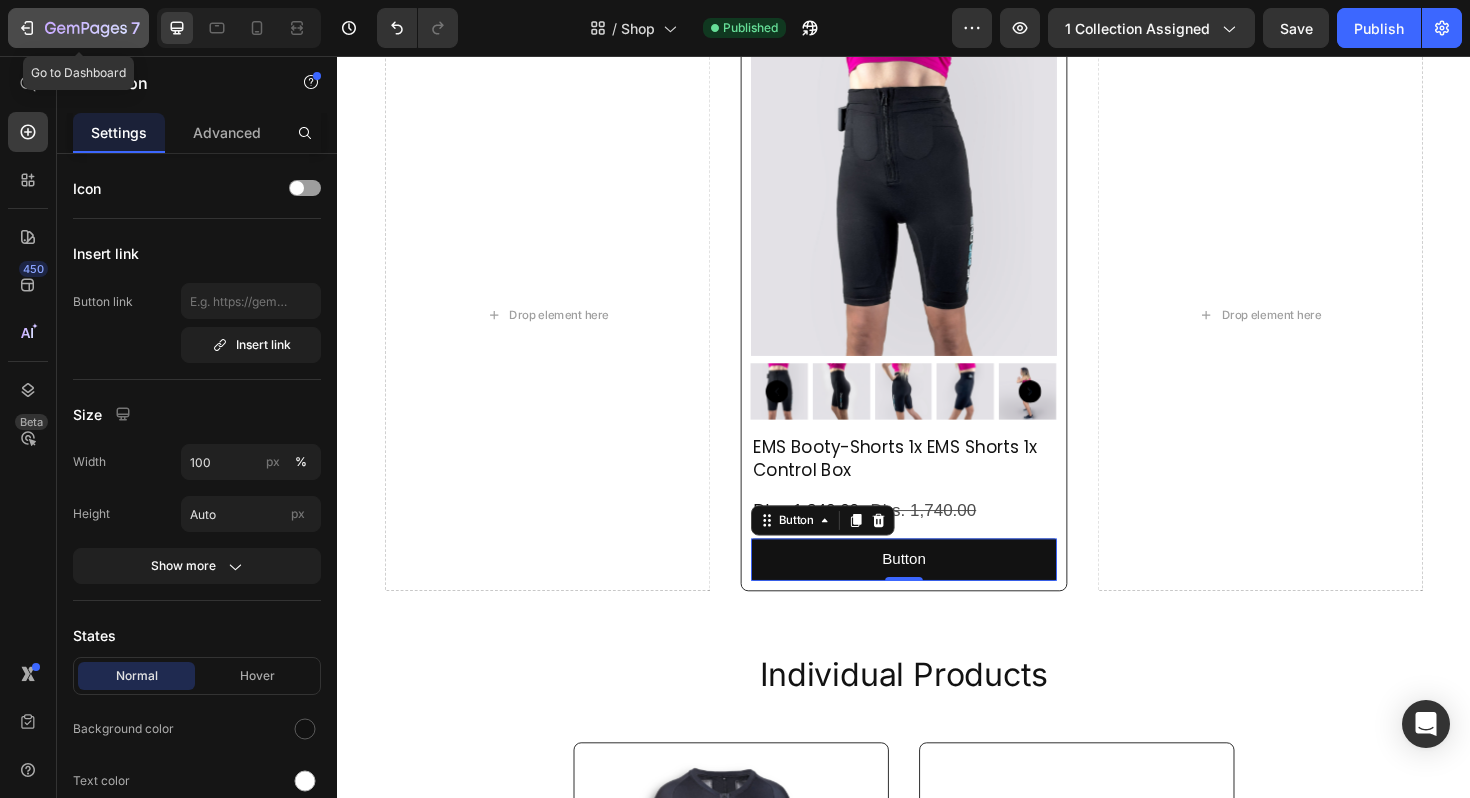 click 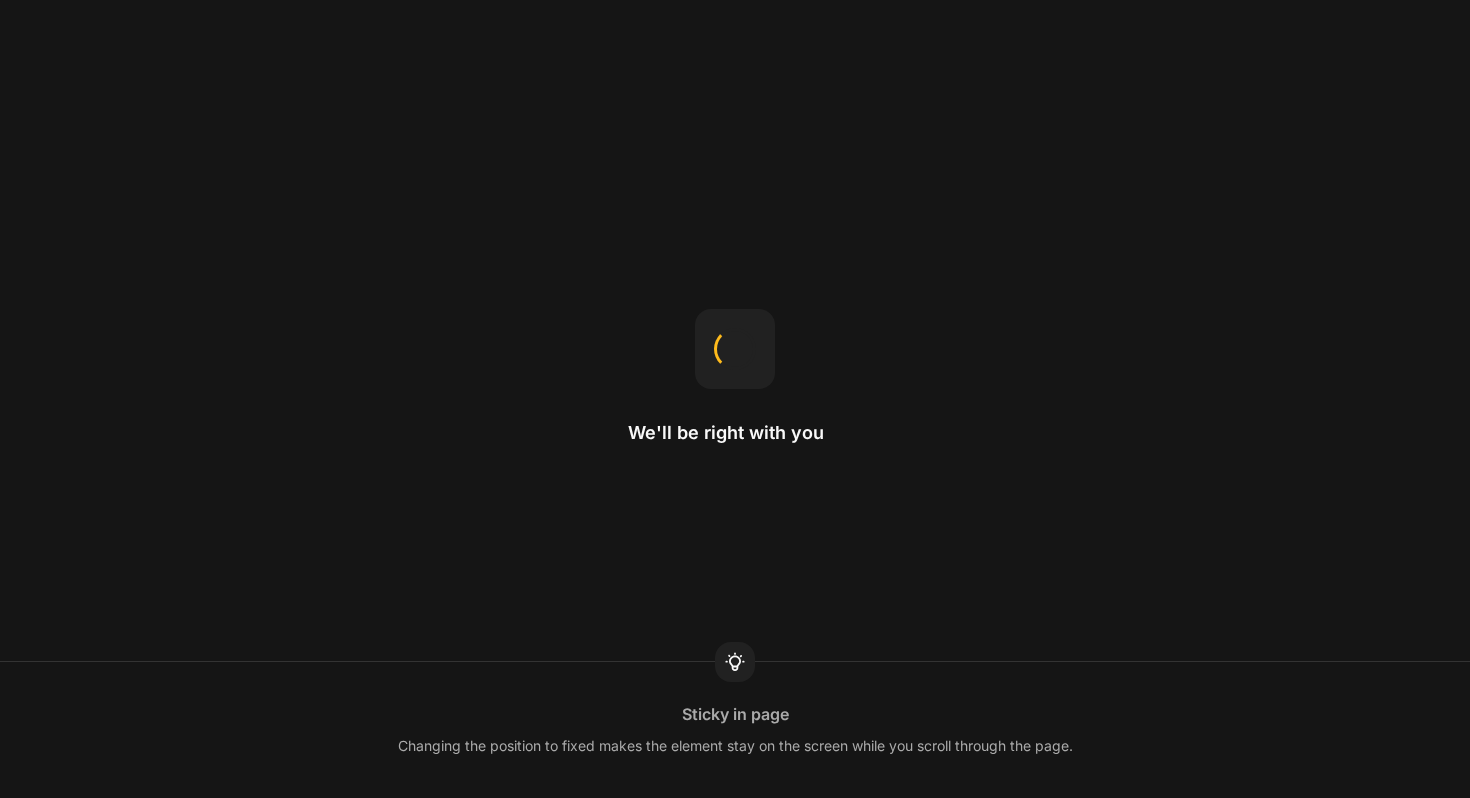 scroll, scrollTop: 0, scrollLeft: 0, axis: both 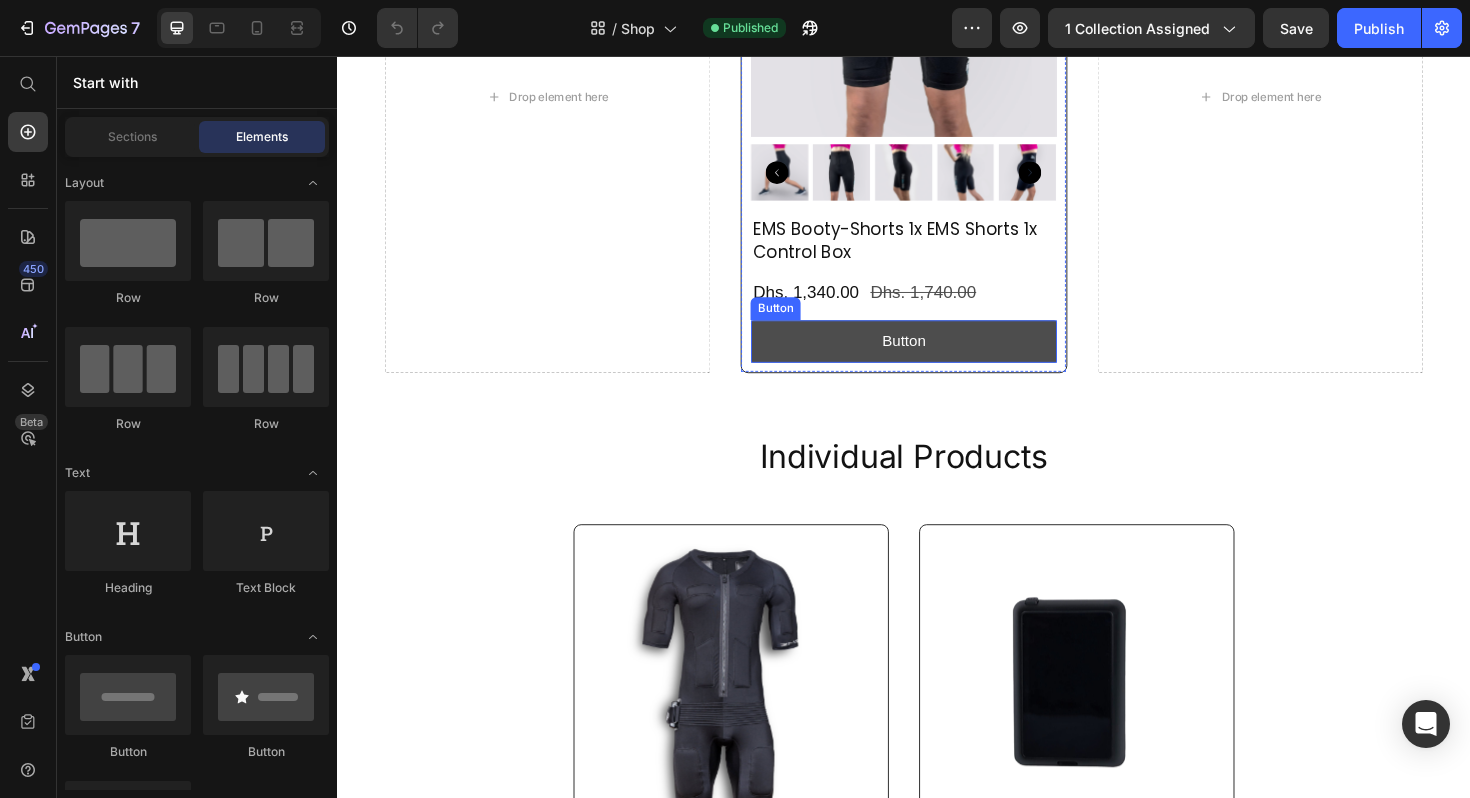 click on "Button" at bounding box center (936, 358) 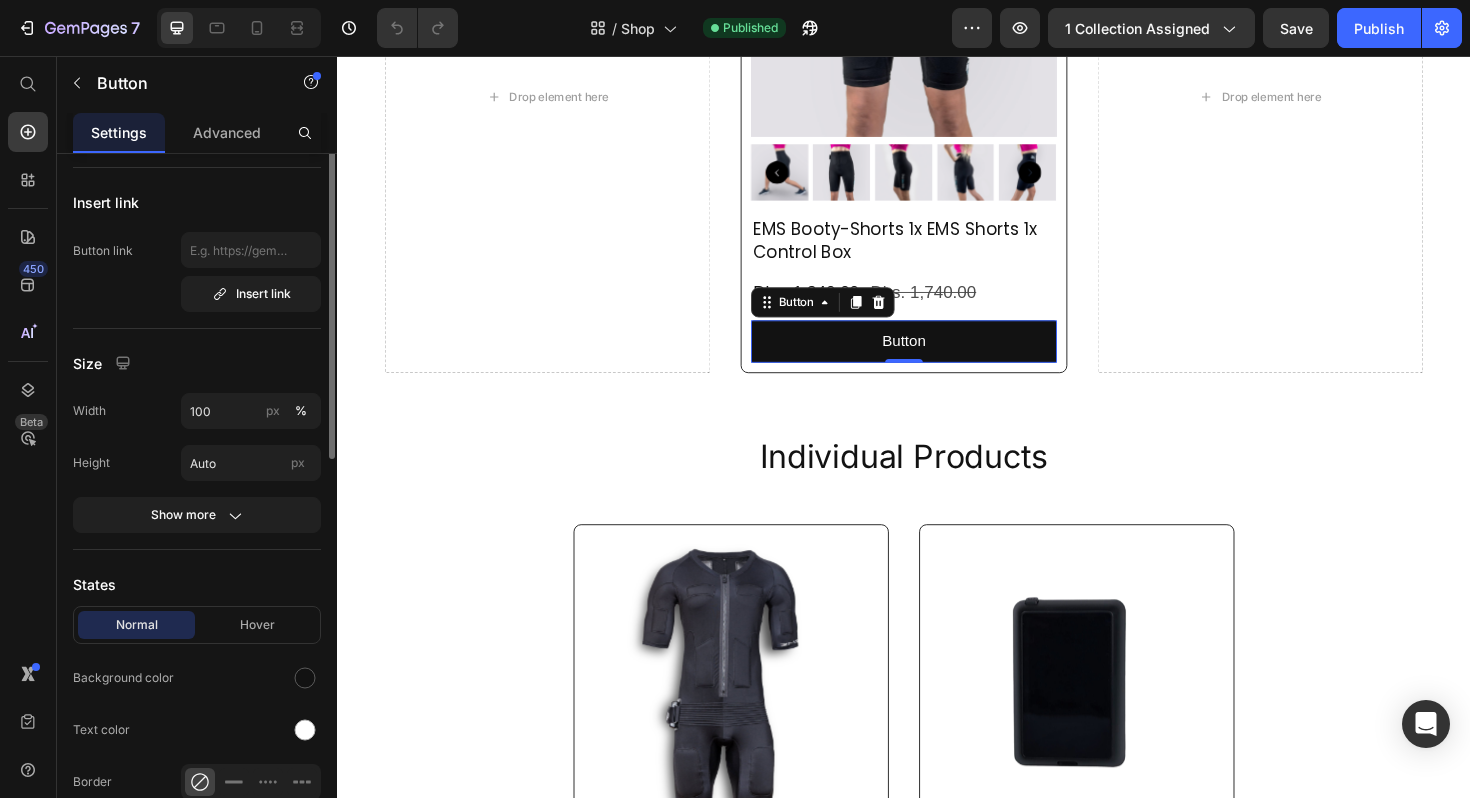 scroll, scrollTop: 0, scrollLeft: 0, axis: both 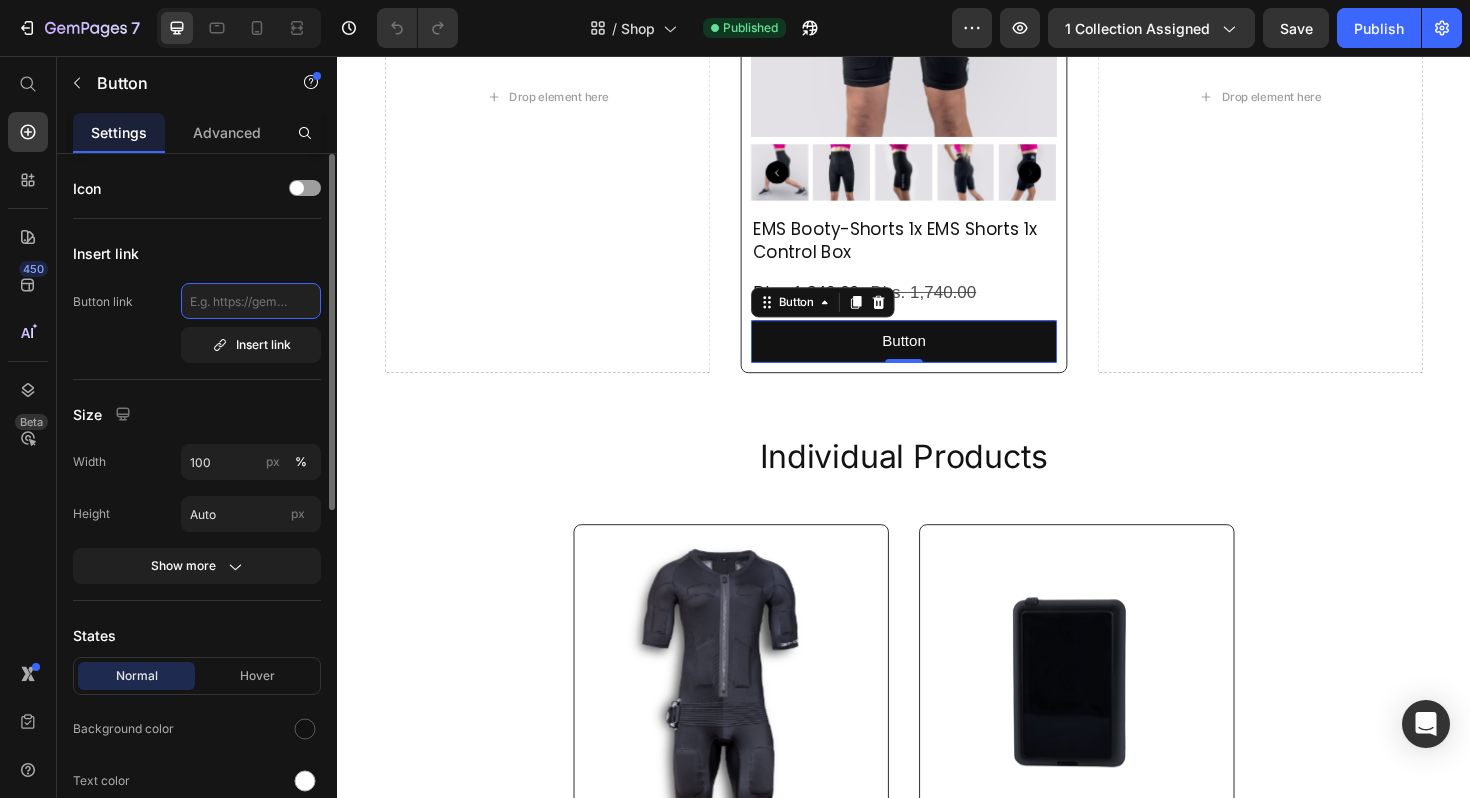 click 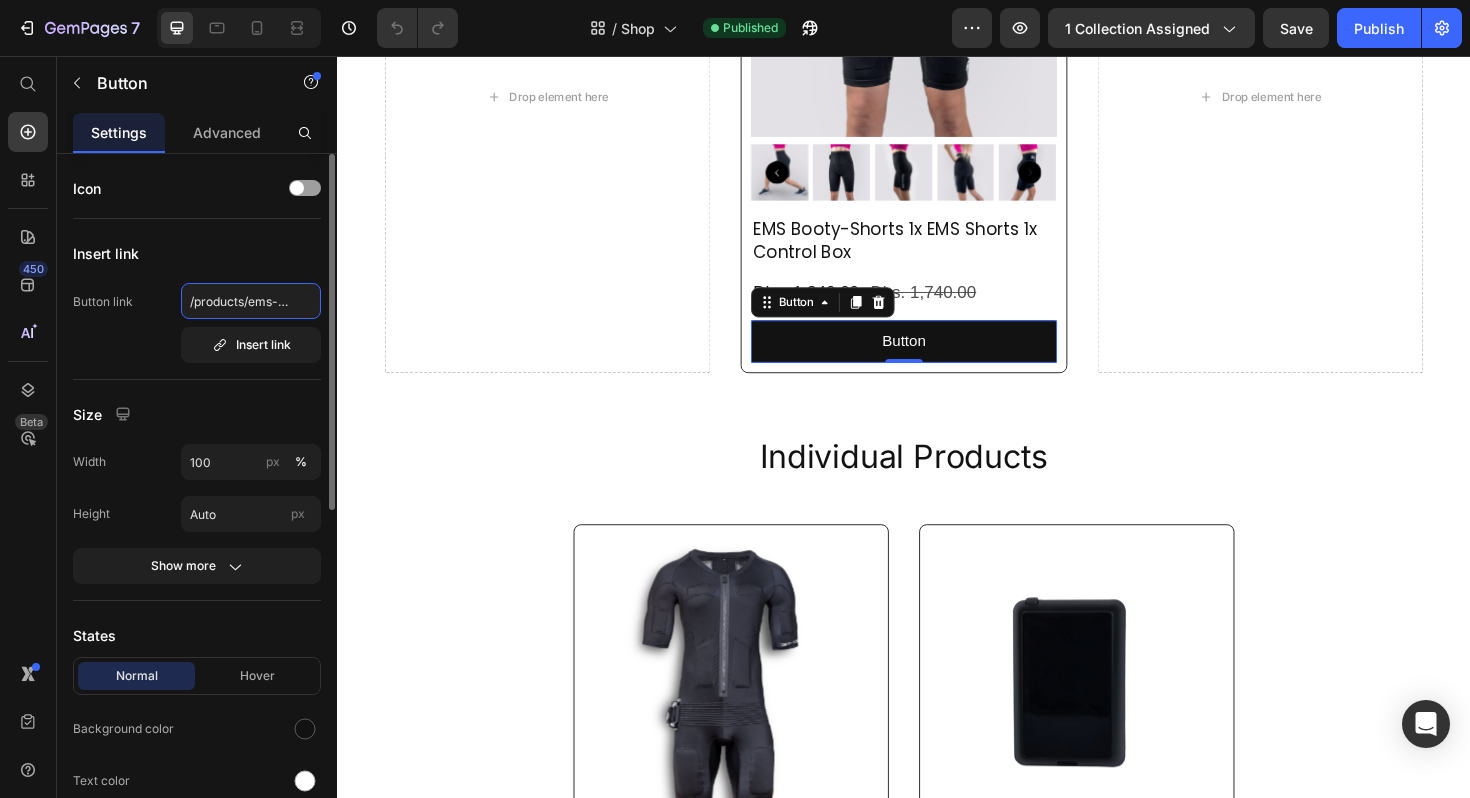 scroll, scrollTop: 0, scrollLeft: 25, axis: horizontal 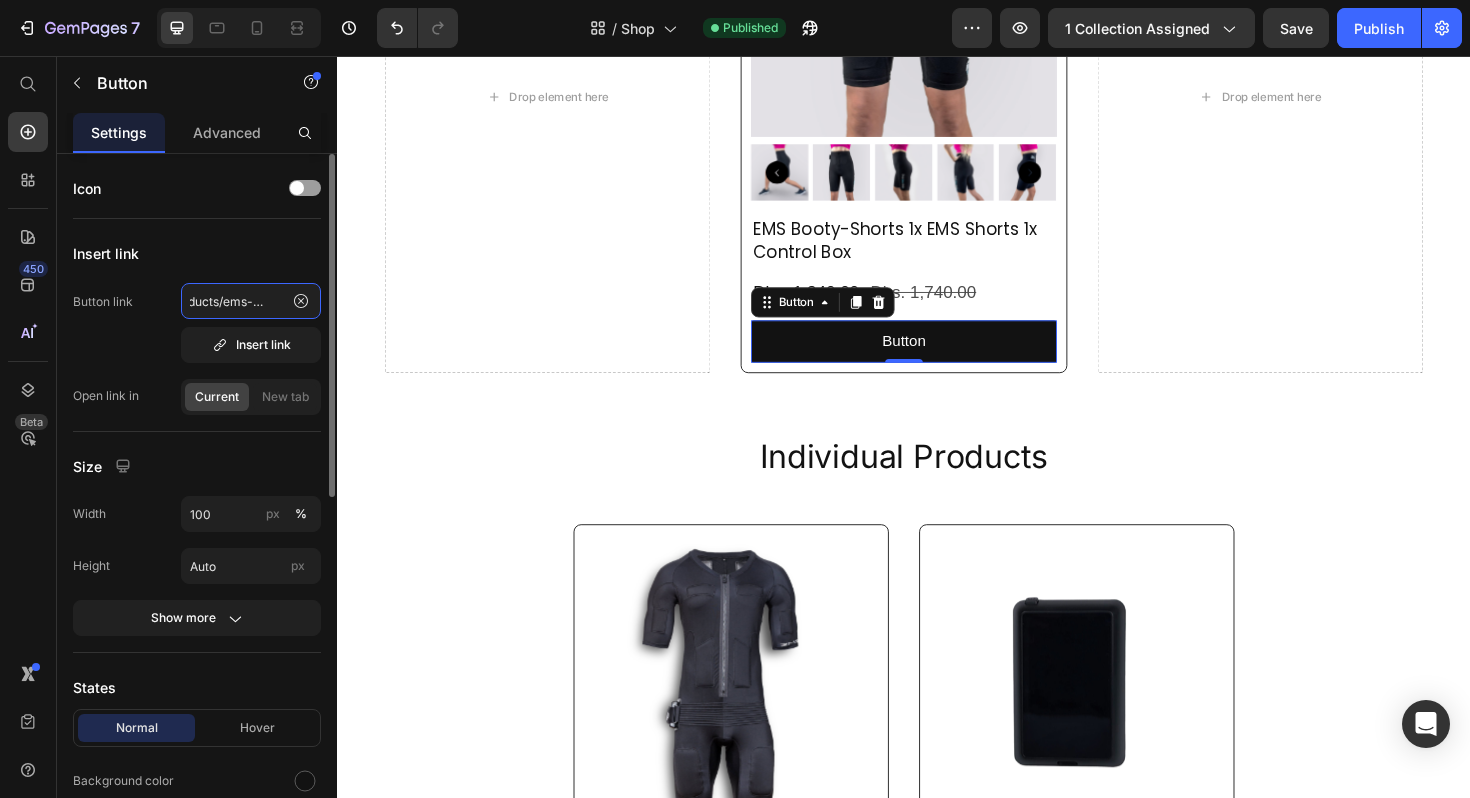type on "/products/ems-shorts" 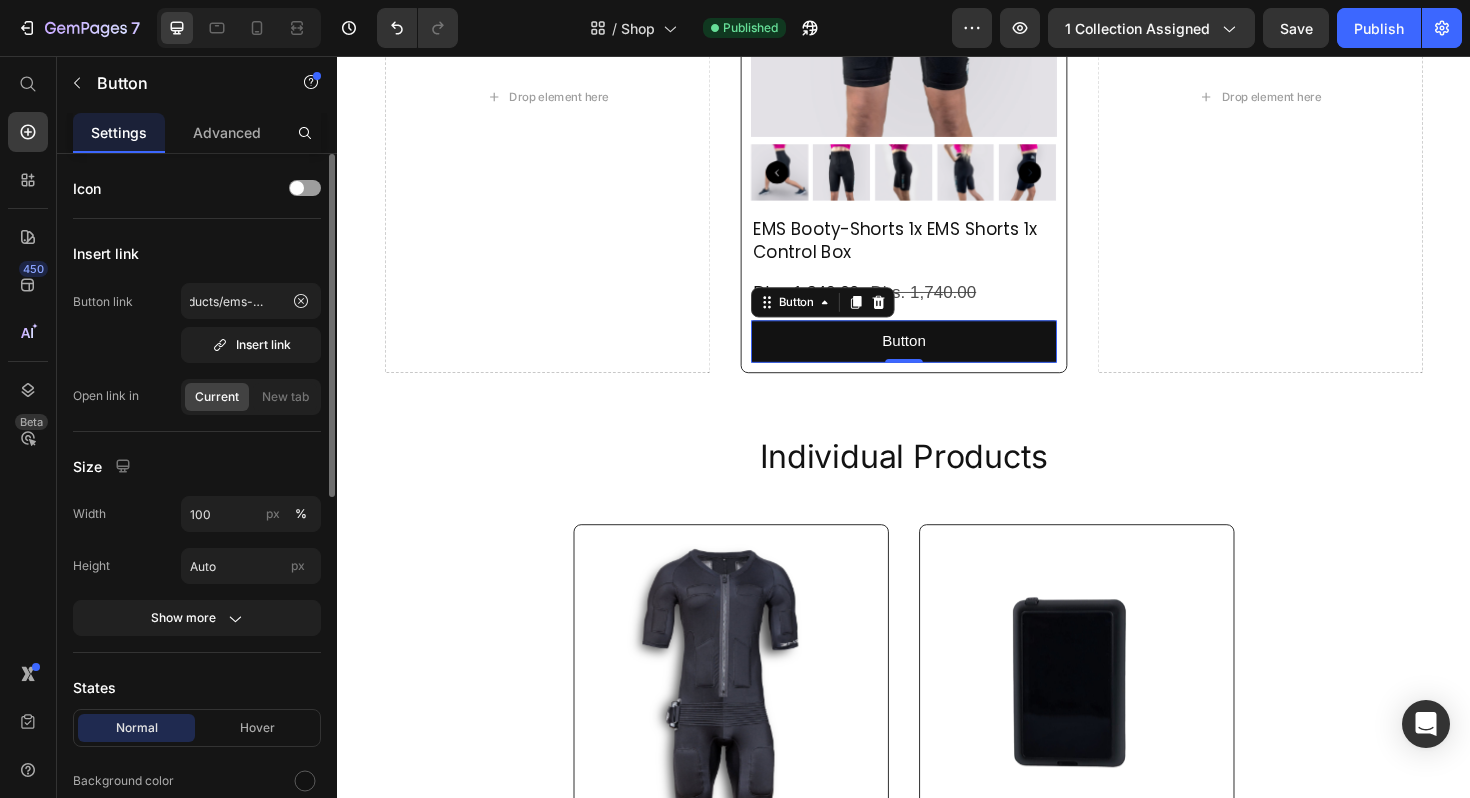 click on "Button link /products/ems-shorts  Insert link" at bounding box center [197, 323] 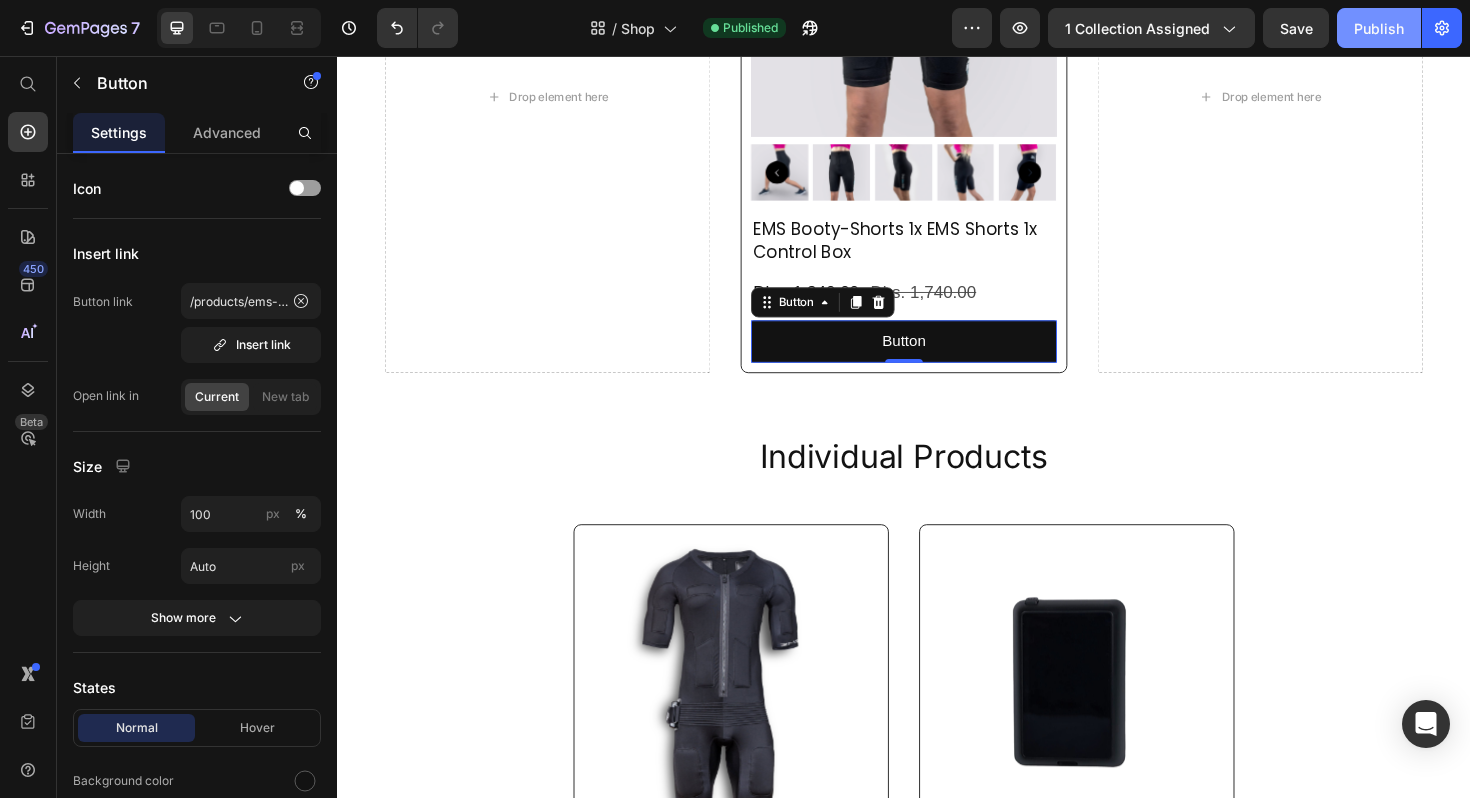 click on "Publish" at bounding box center (1379, 28) 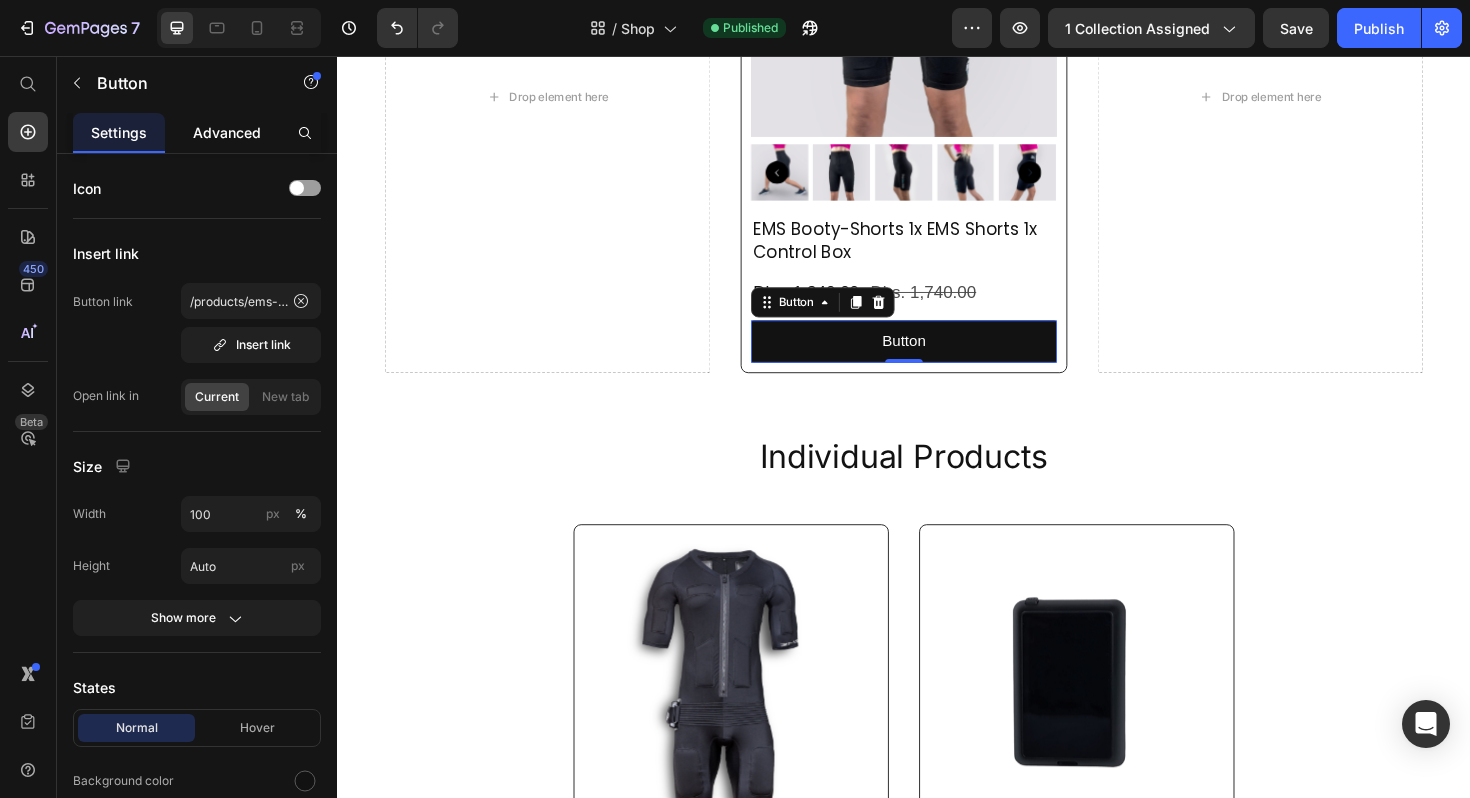 click on "Advanced" 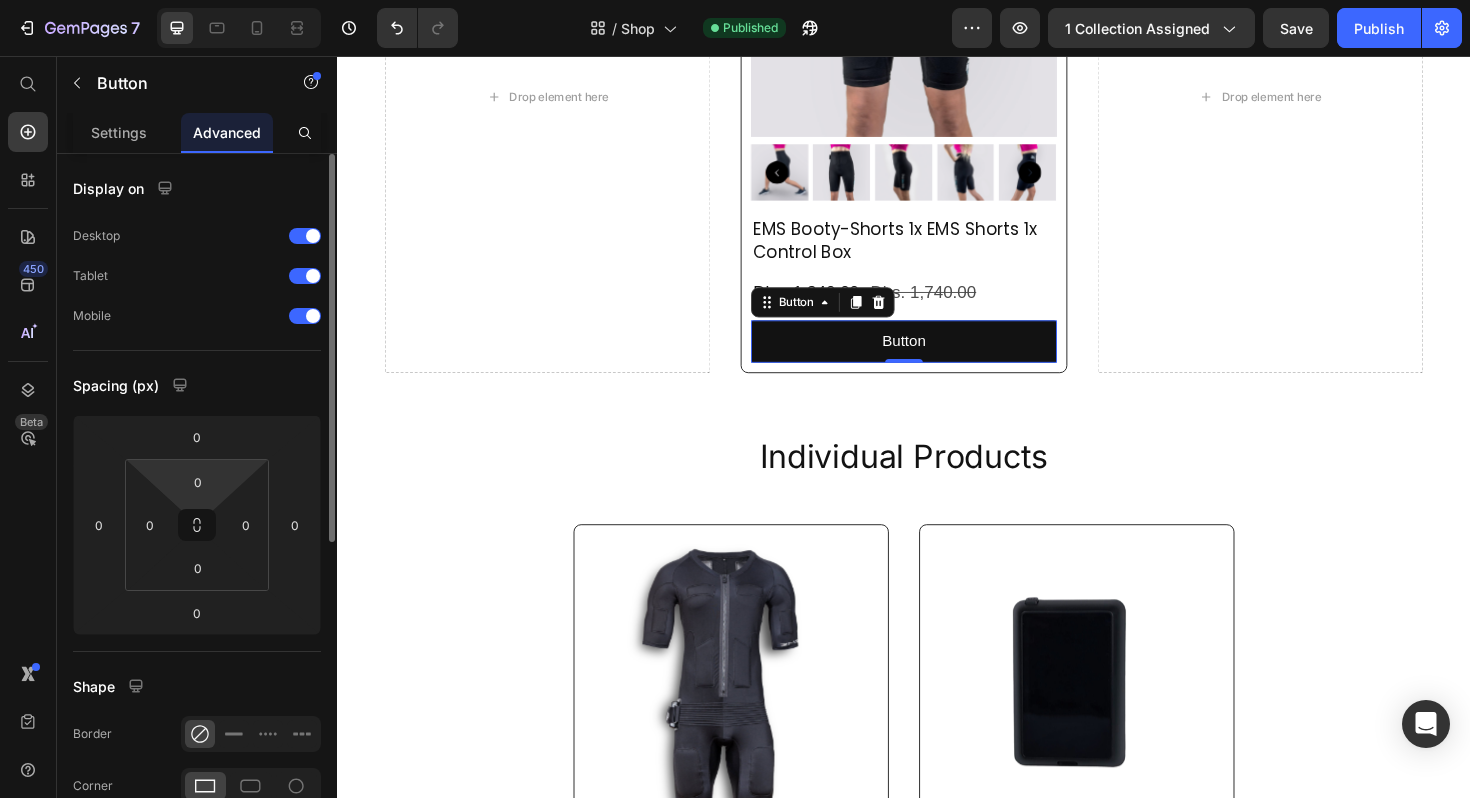 scroll, scrollTop: 568, scrollLeft: 0, axis: vertical 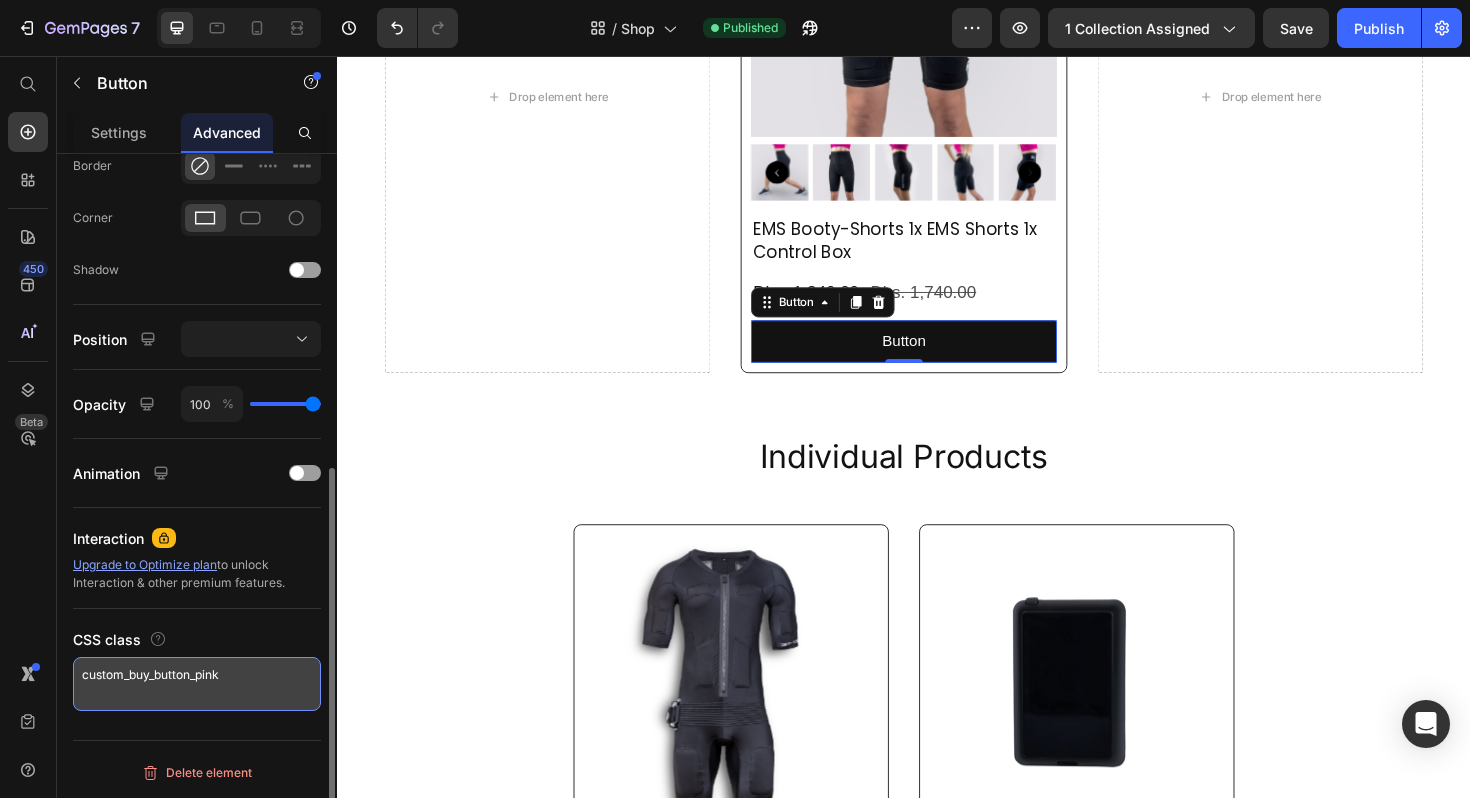 click on "custom_buy_button_pink" at bounding box center (197, 684) 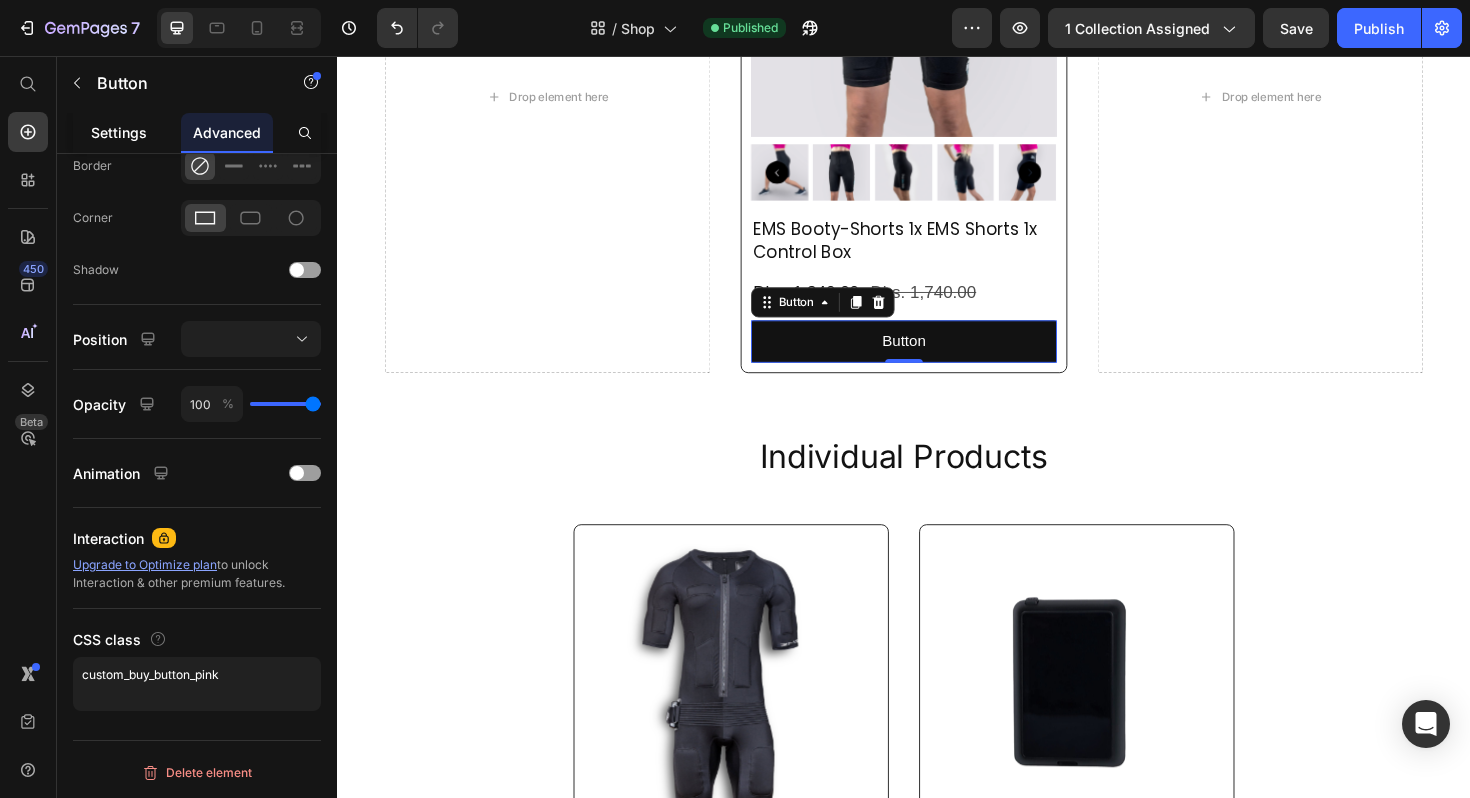 click on "Settings" at bounding box center [119, 132] 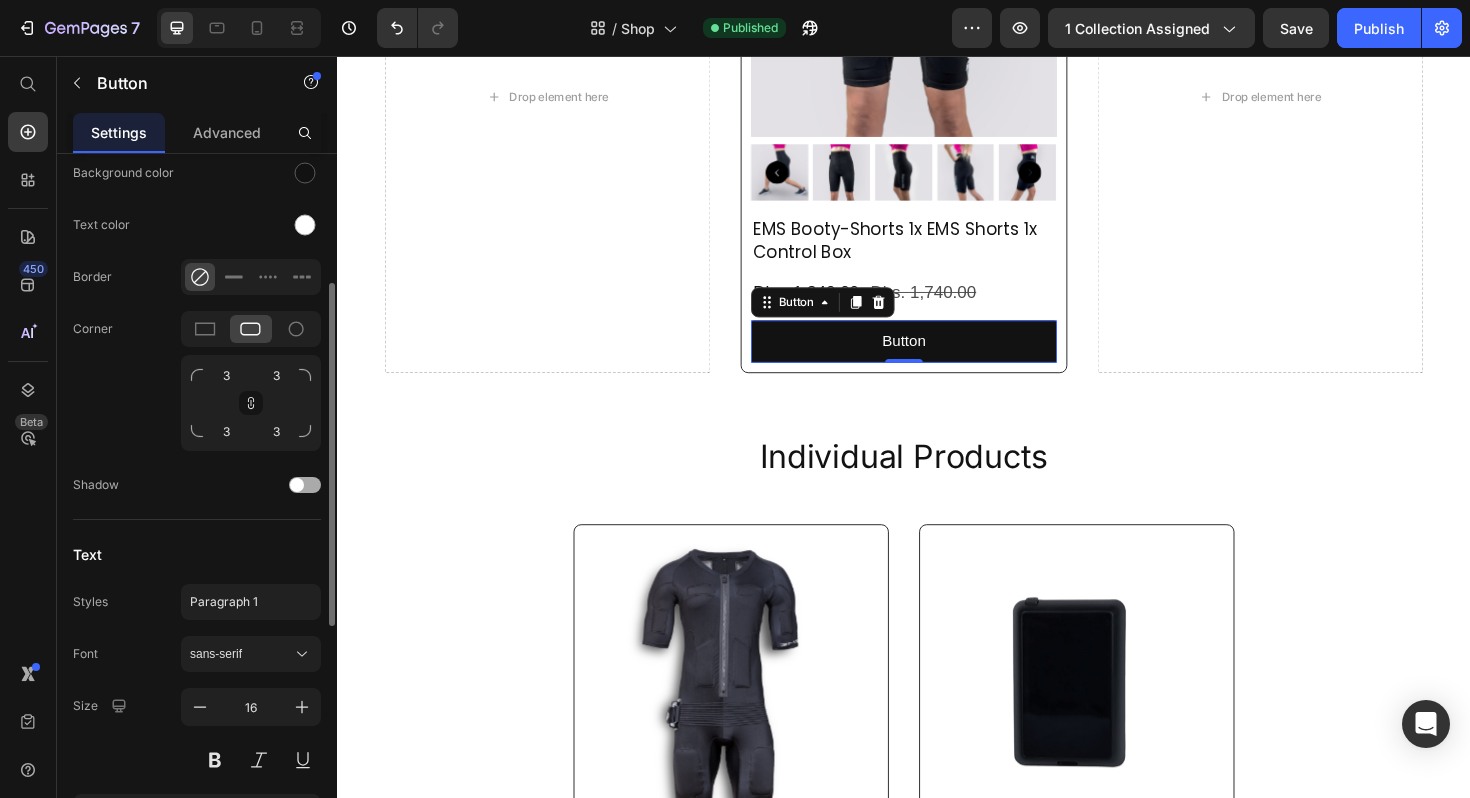 scroll, scrollTop: 495, scrollLeft: 0, axis: vertical 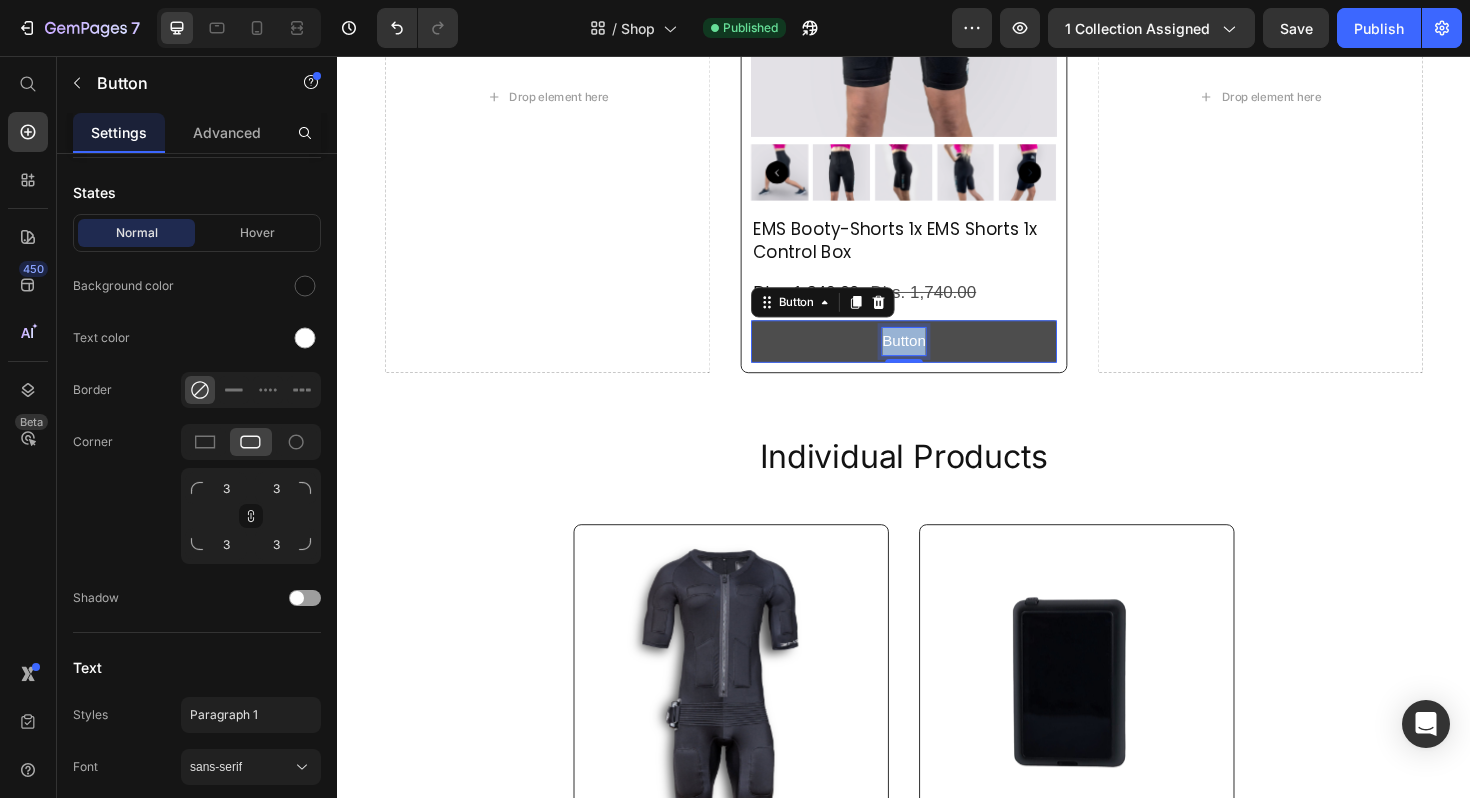 click on "Button" at bounding box center (937, 358) 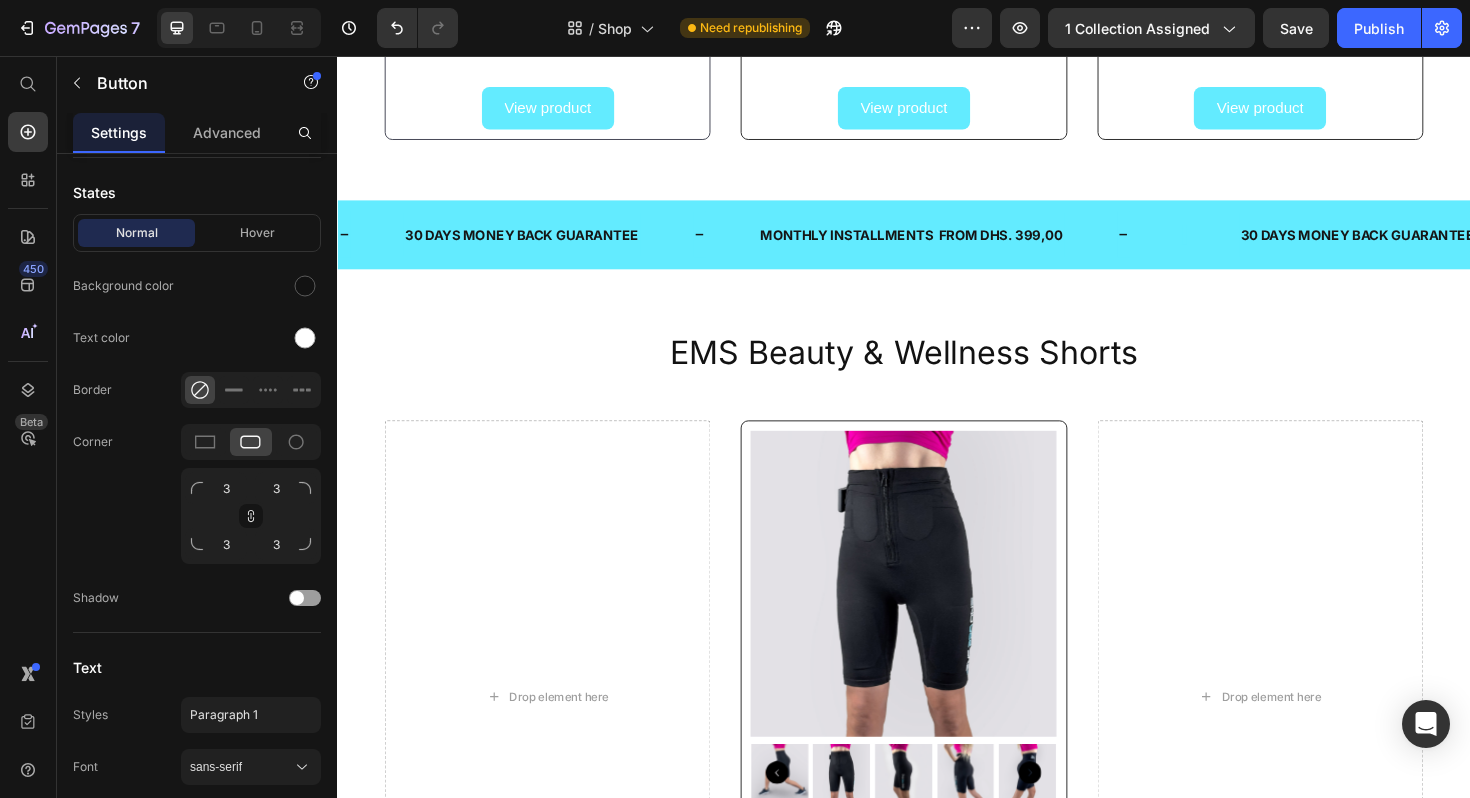 scroll, scrollTop: 1094, scrollLeft: 0, axis: vertical 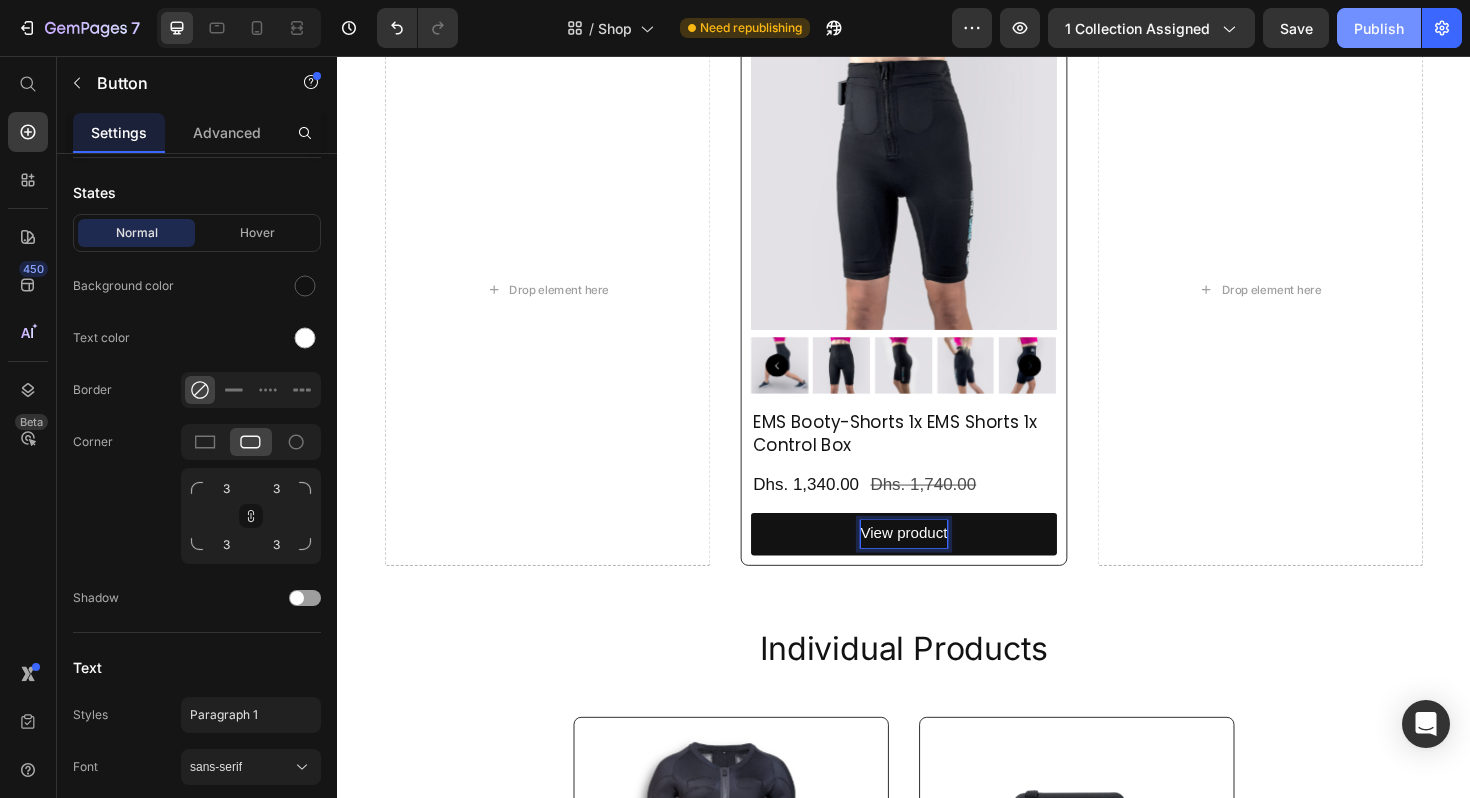 click on "Publish" at bounding box center (1379, 28) 